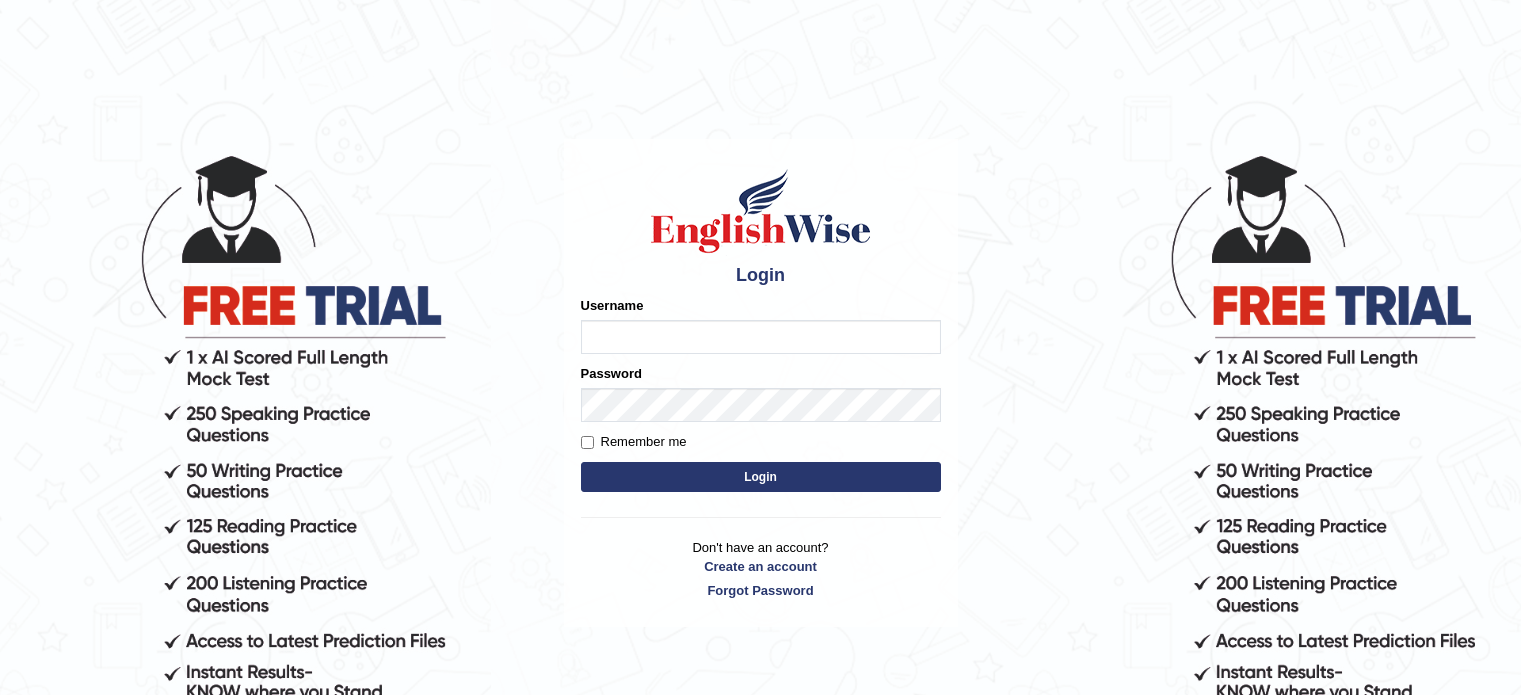 scroll, scrollTop: 0, scrollLeft: 0, axis: both 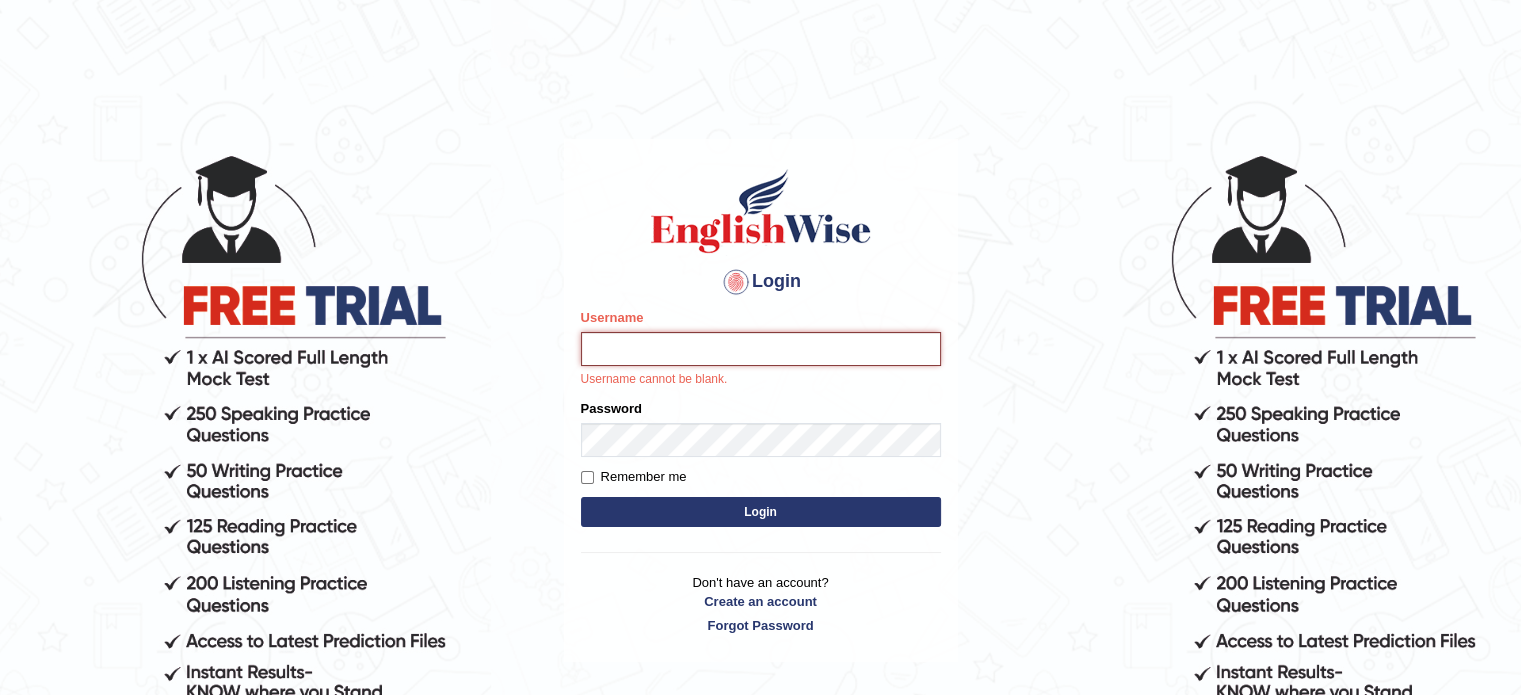 type on "hchadara" 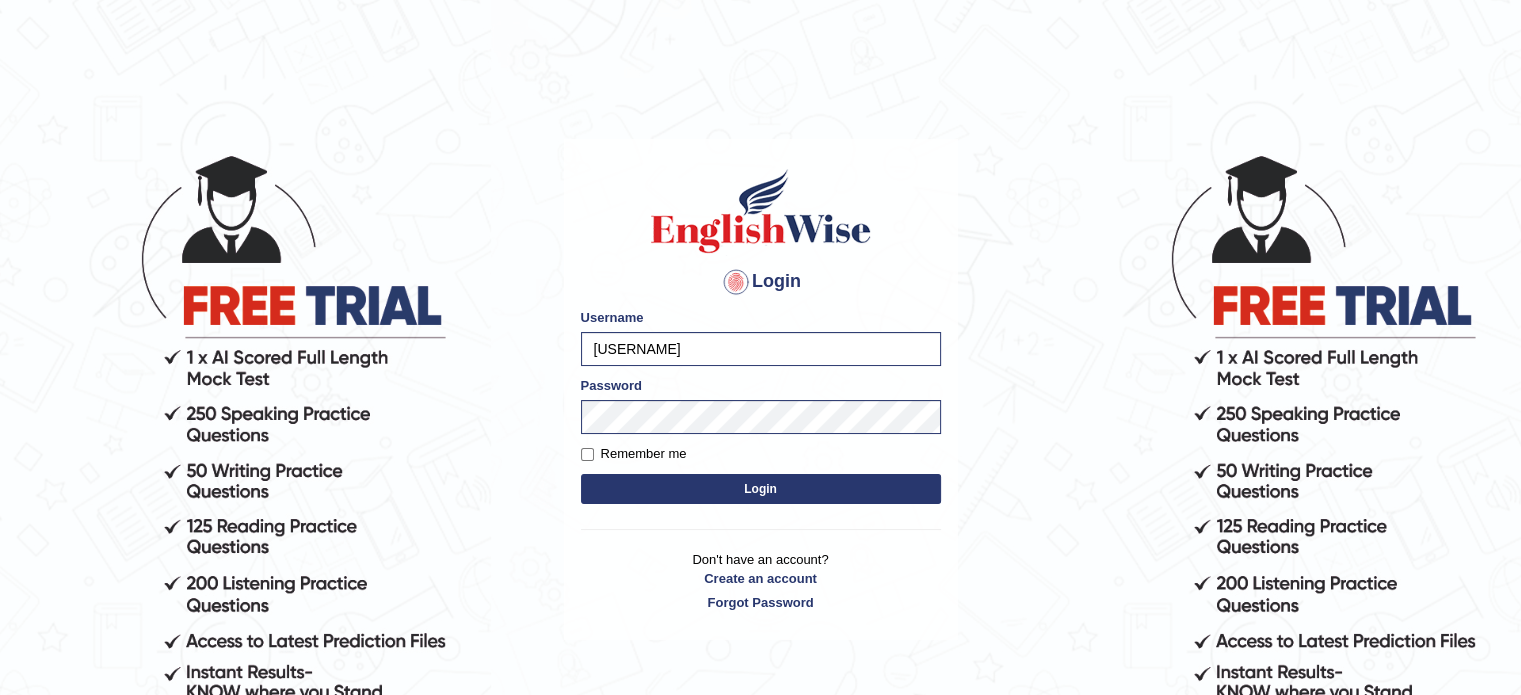click on "Login" at bounding box center (761, 489) 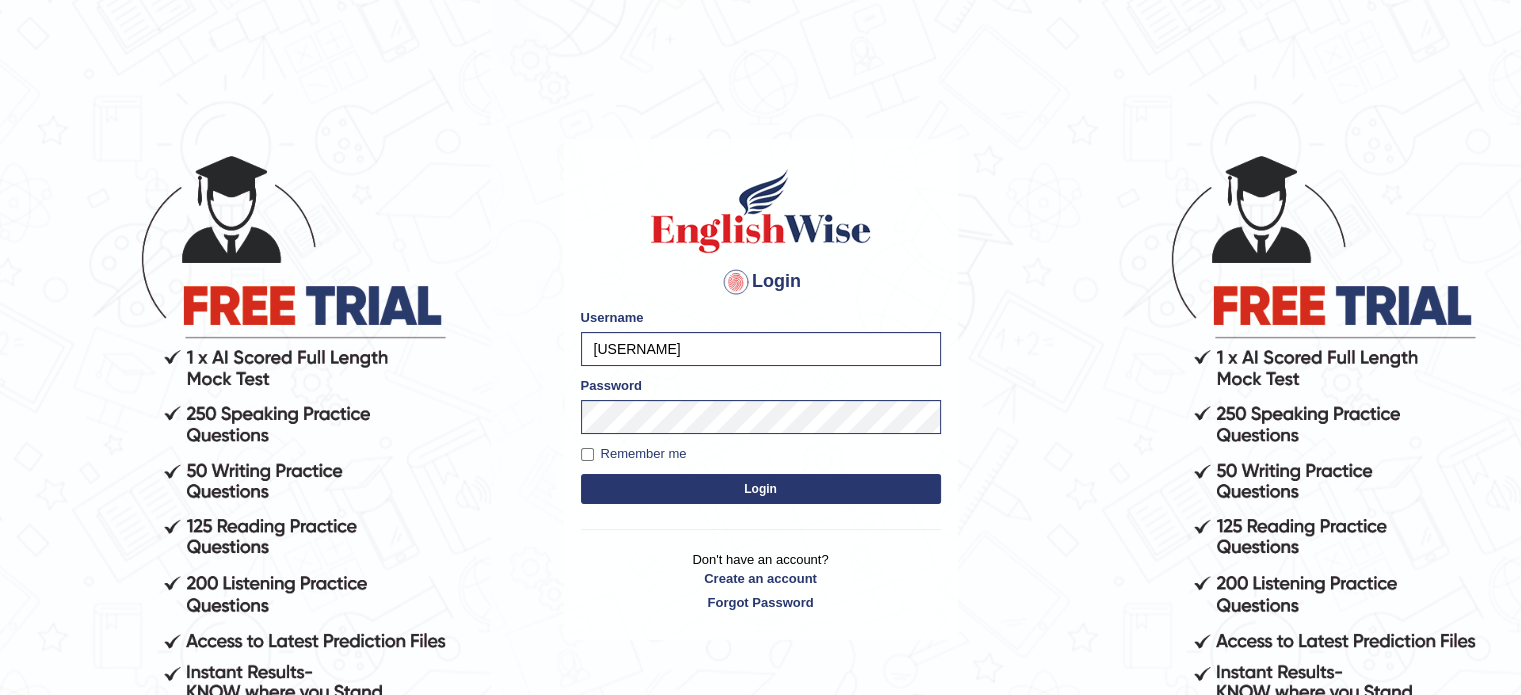 click on "Login" at bounding box center (761, 489) 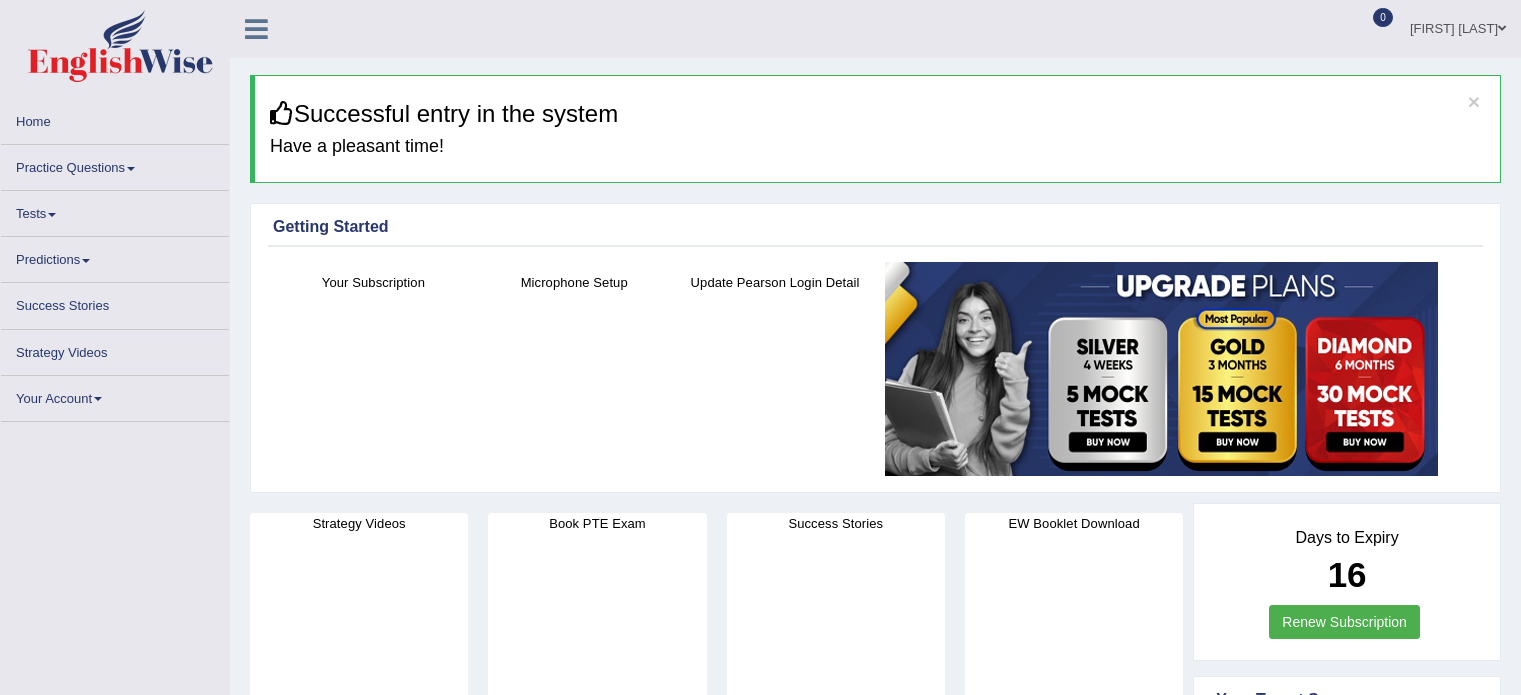 scroll, scrollTop: 0, scrollLeft: 0, axis: both 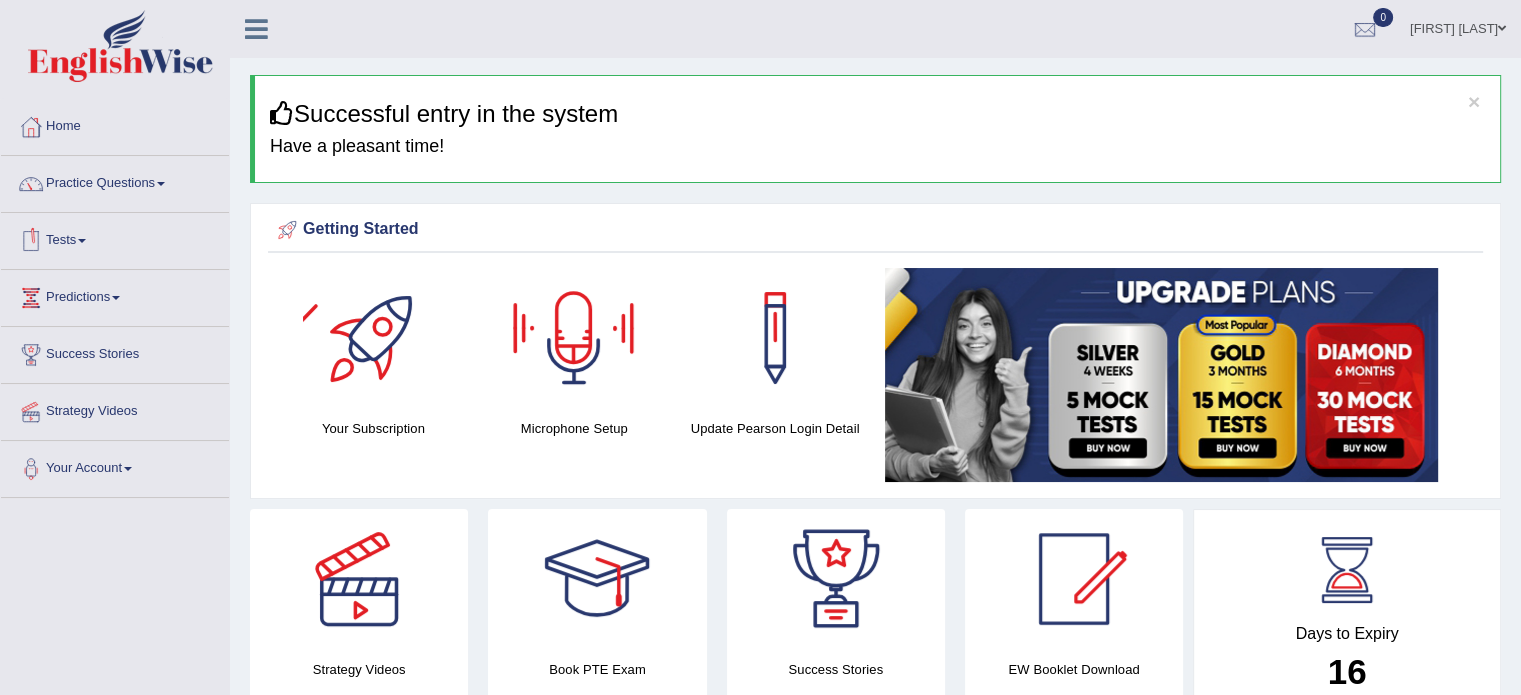 click at bounding box center (82, 241) 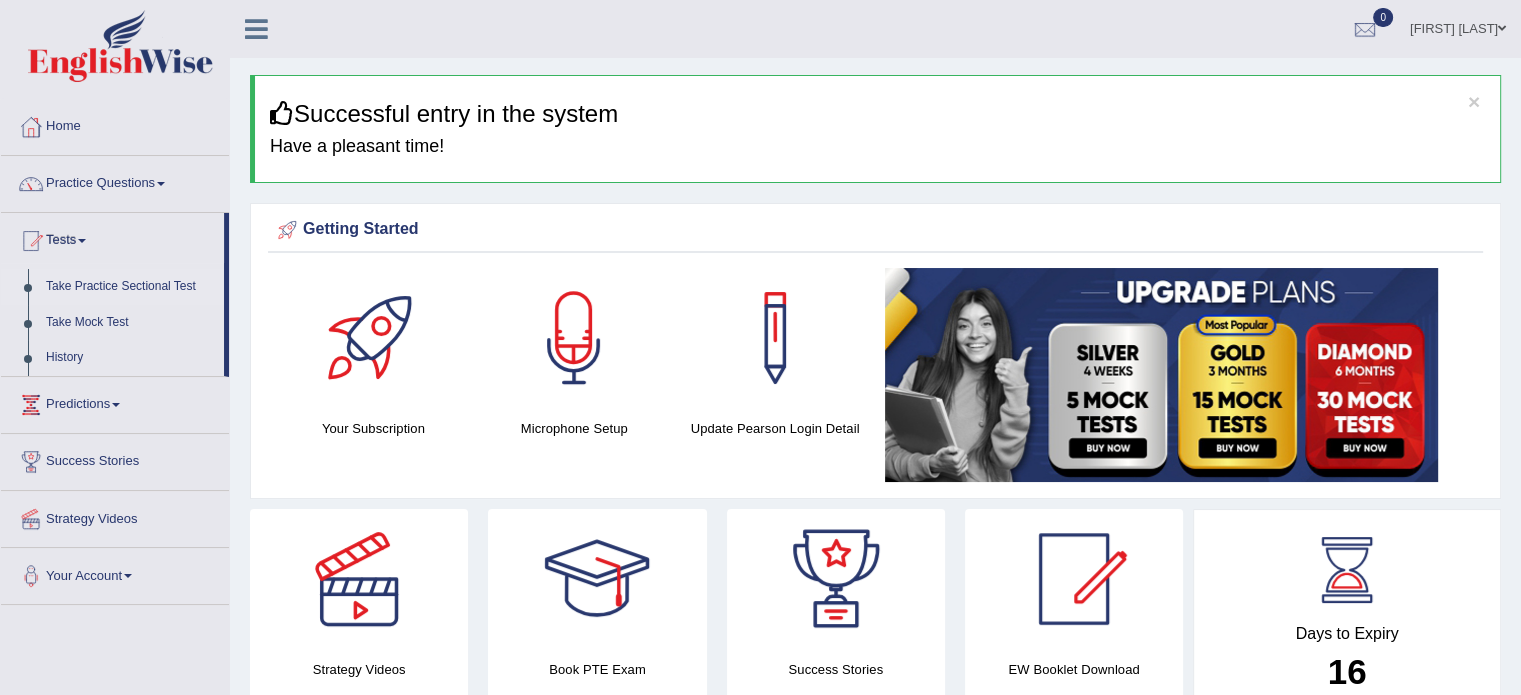 click on "Take Practice Sectional Test" at bounding box center [130, 287] 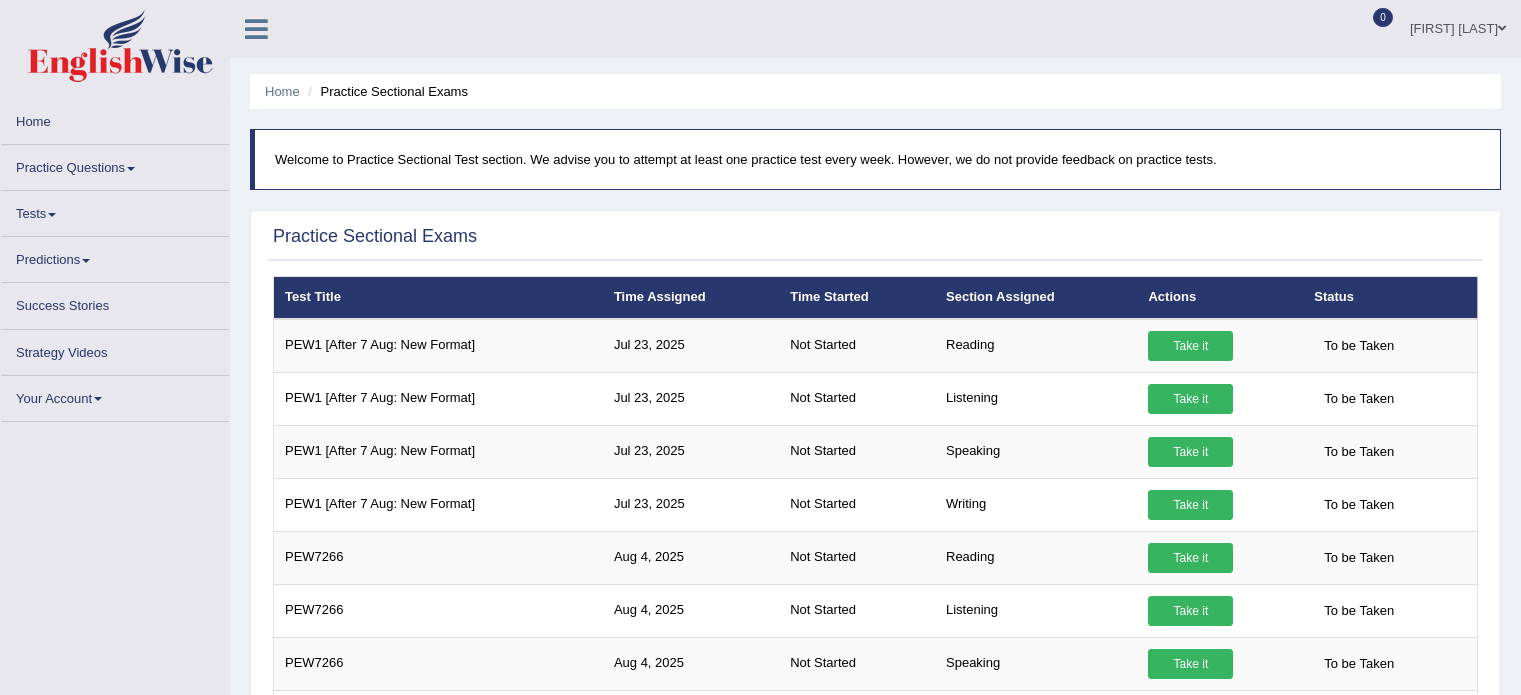 scroll, scrollTop: 0, scrollLeft: 0, axis: both 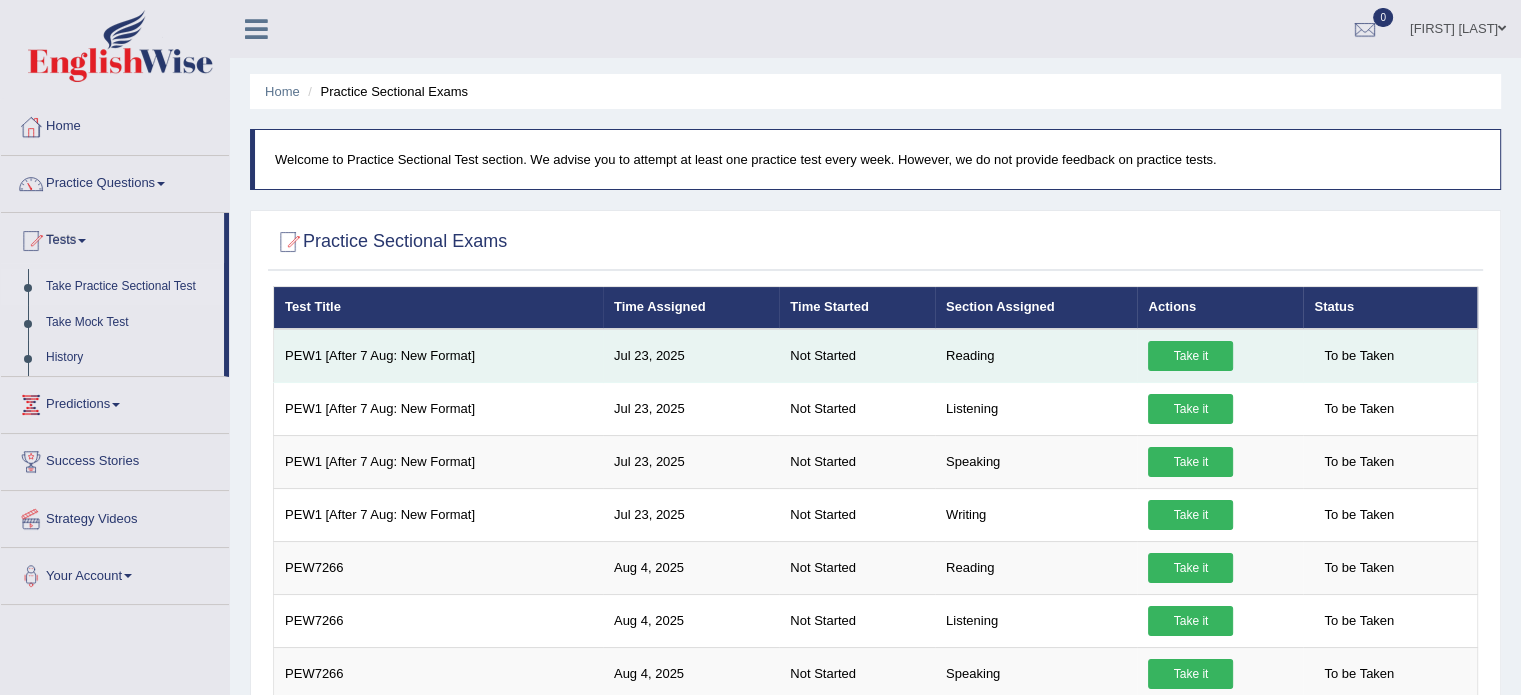 click on "Take it" at bounding box center [1190, 356] 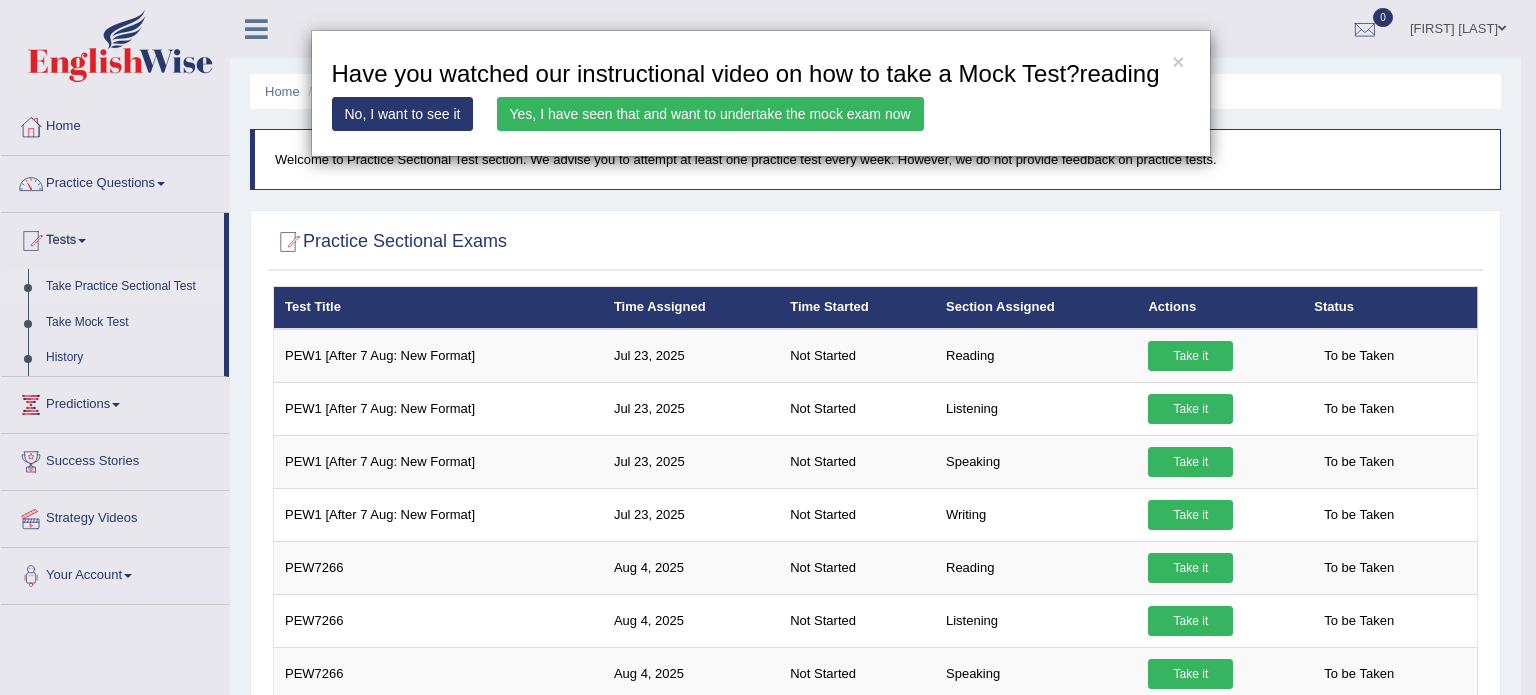 drag, startPoint x: 1209, startPoint y: 354, endPoint x: 1031, endPoint y: 147, distance: 273.00732 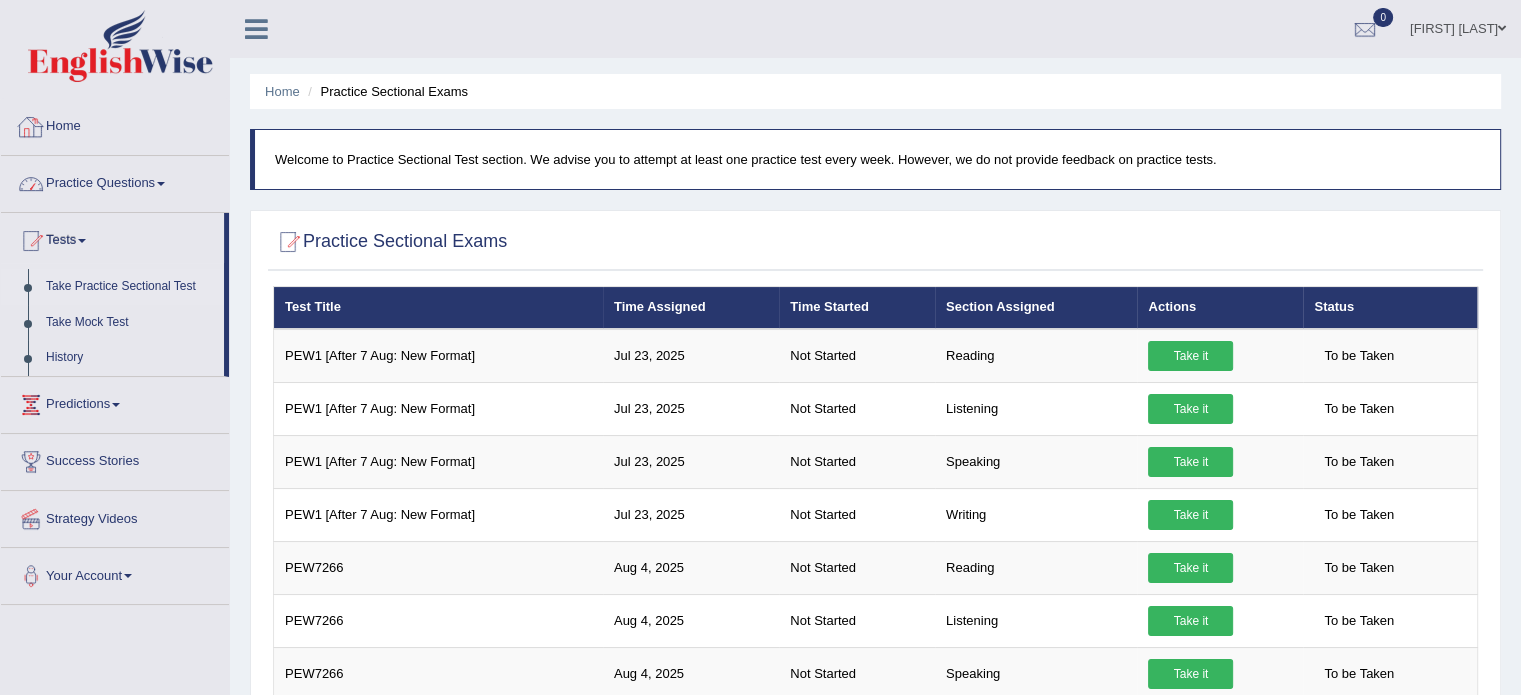 click on "Home" at bounding box center [115, 124] 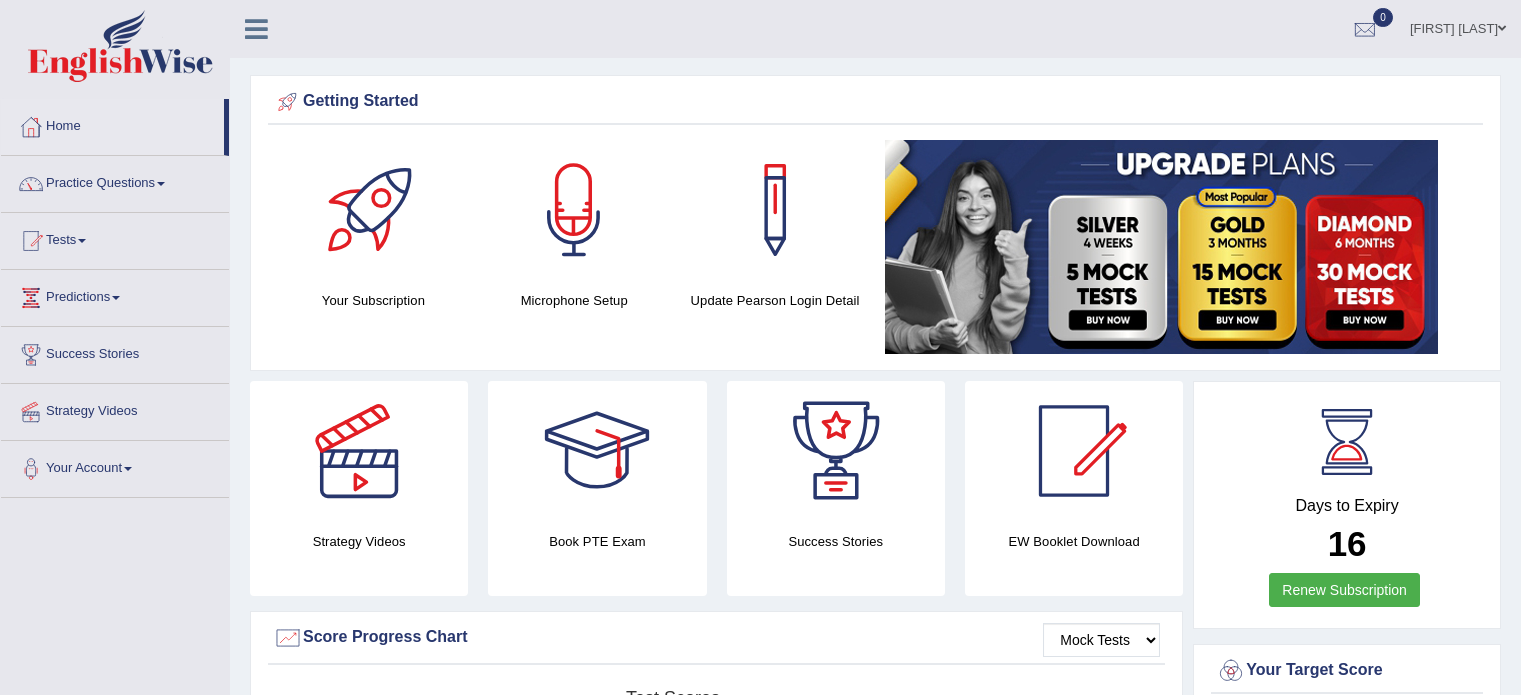 scroll, scrollTop: 0, scrollLeft: 0, axis: both 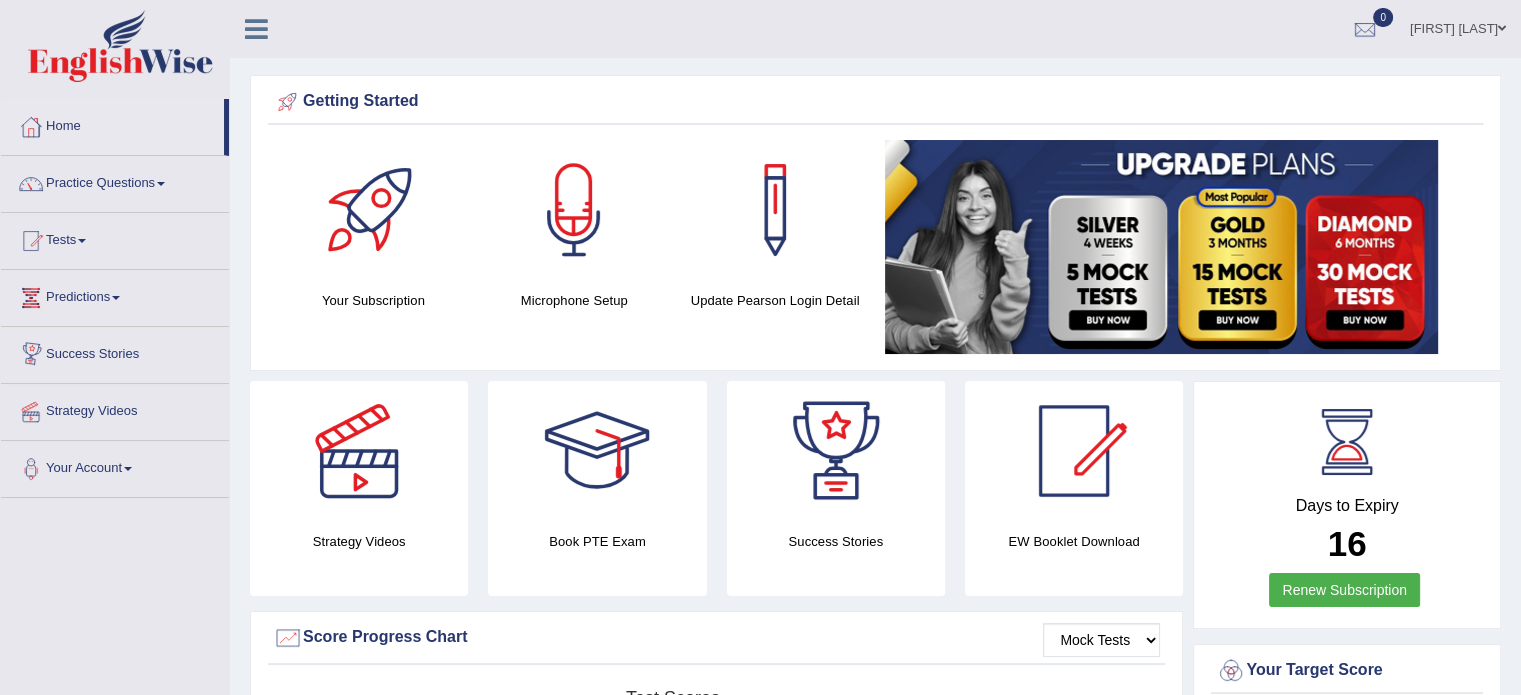 click on "Predictions" at bounding box center (115, 295) 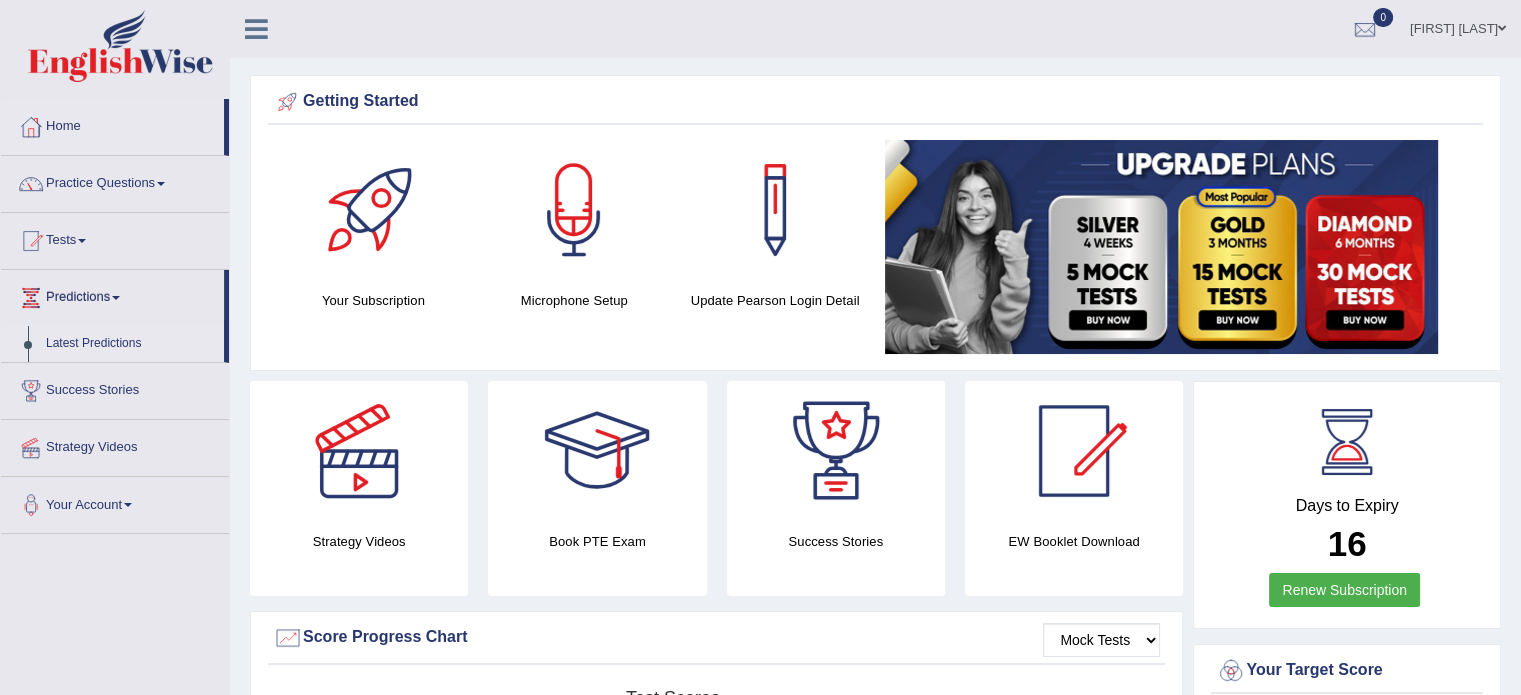 click on "Latest Predictions" at bounding box center (130, 344) 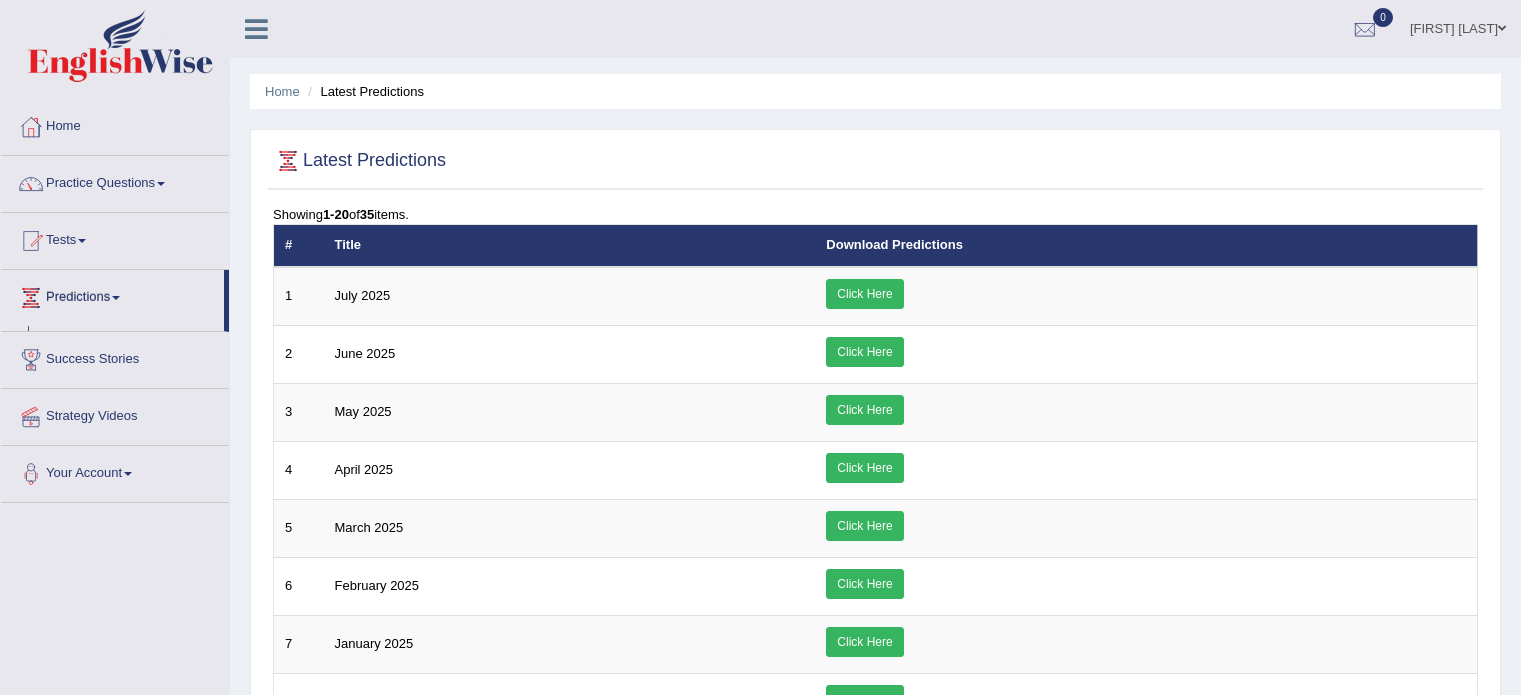 scroll, scrollTop: 0, scrollLeft: 0, axis: both 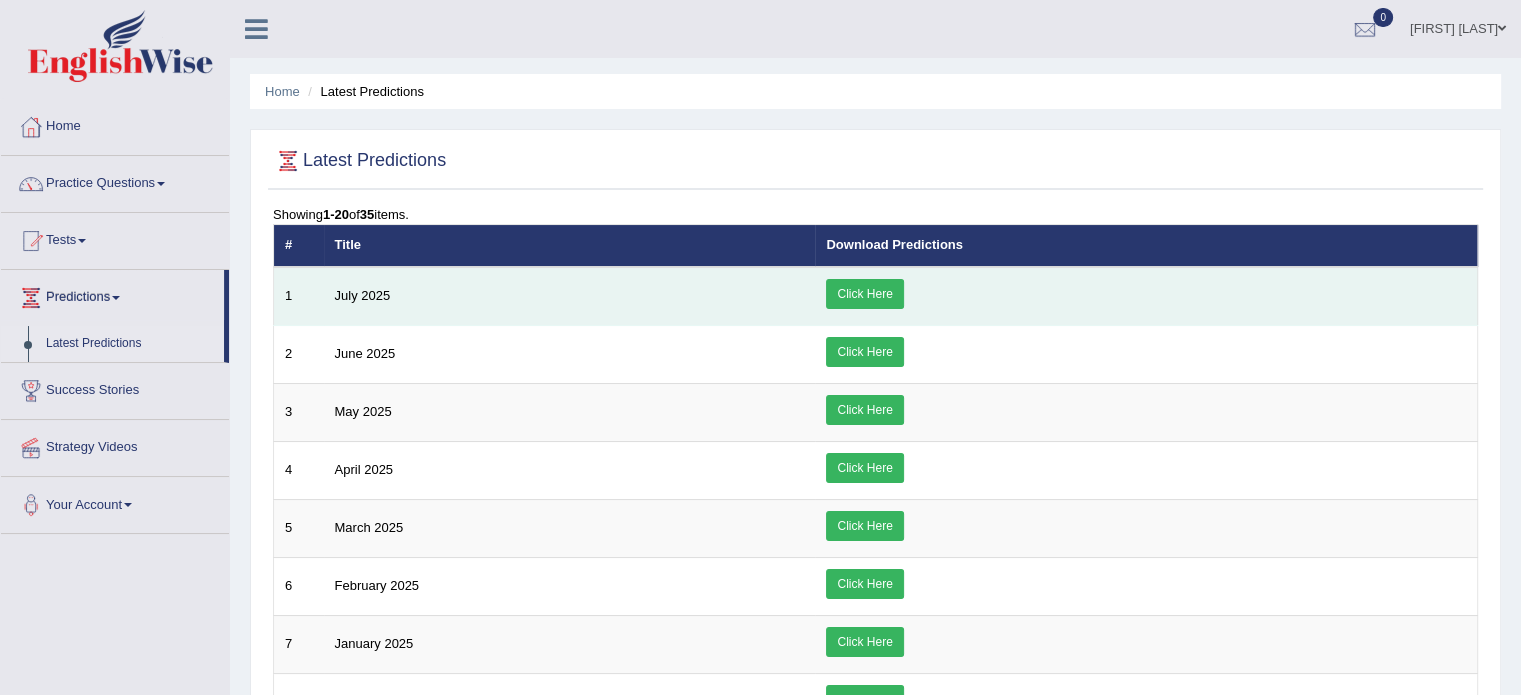 click on "Click Here" at bounding box center (864, 294) 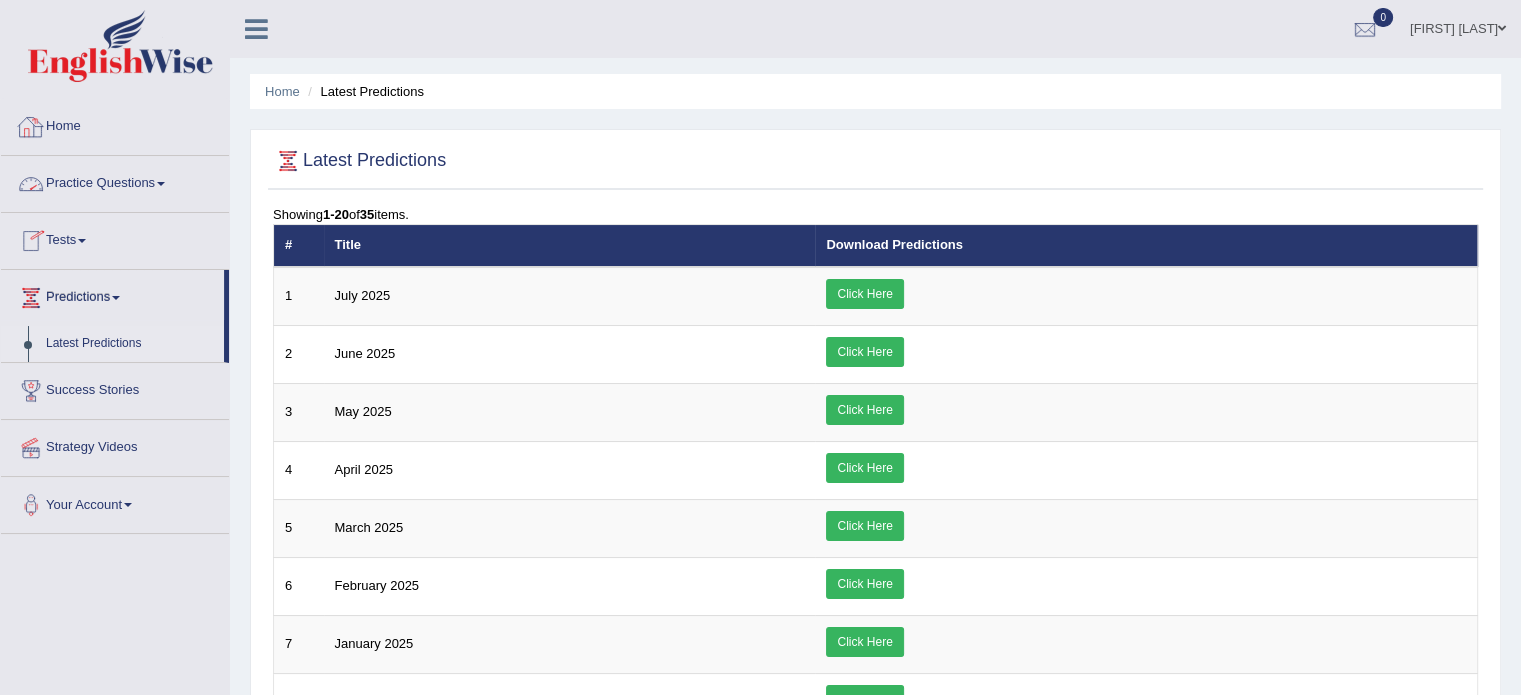 click on "Practice Questions" at bounding box center [115, 181] 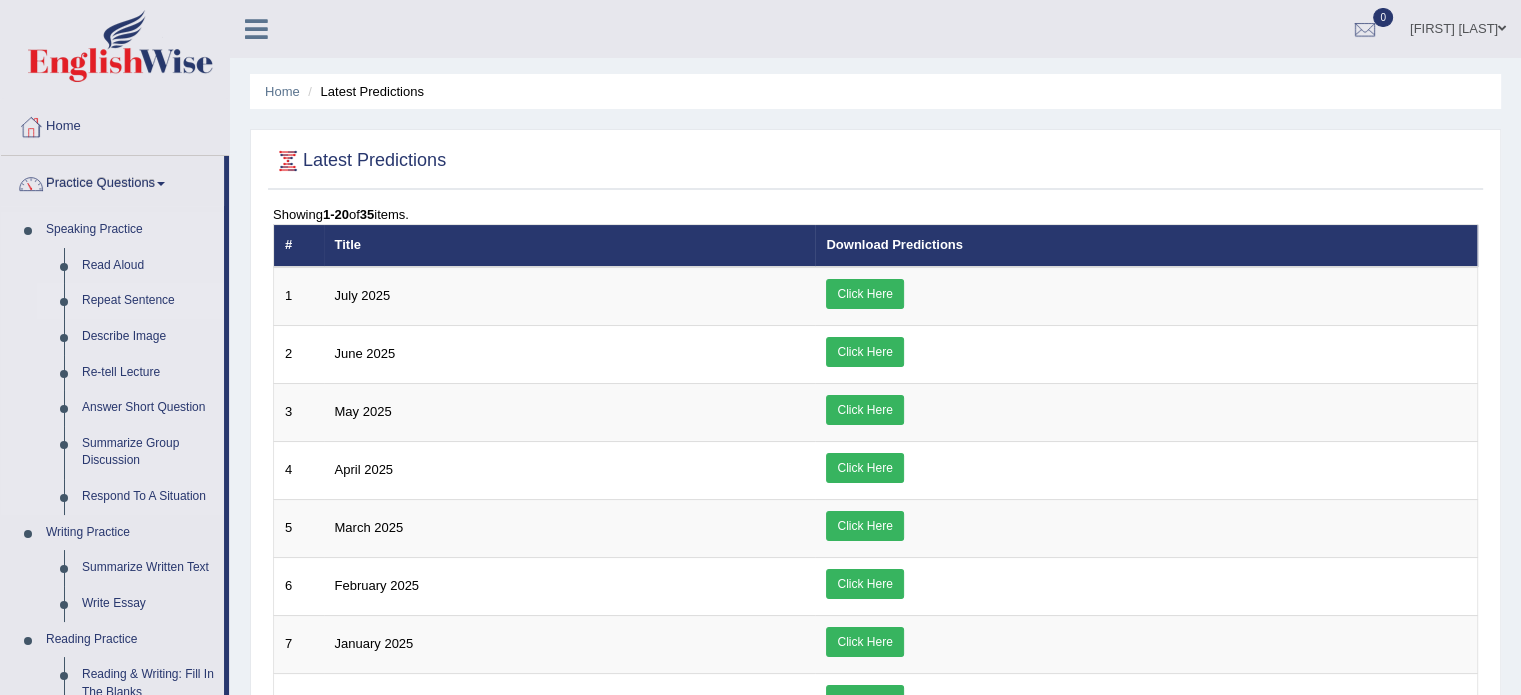 click on "Repeat Sentence" at bounding box center [148, 301] 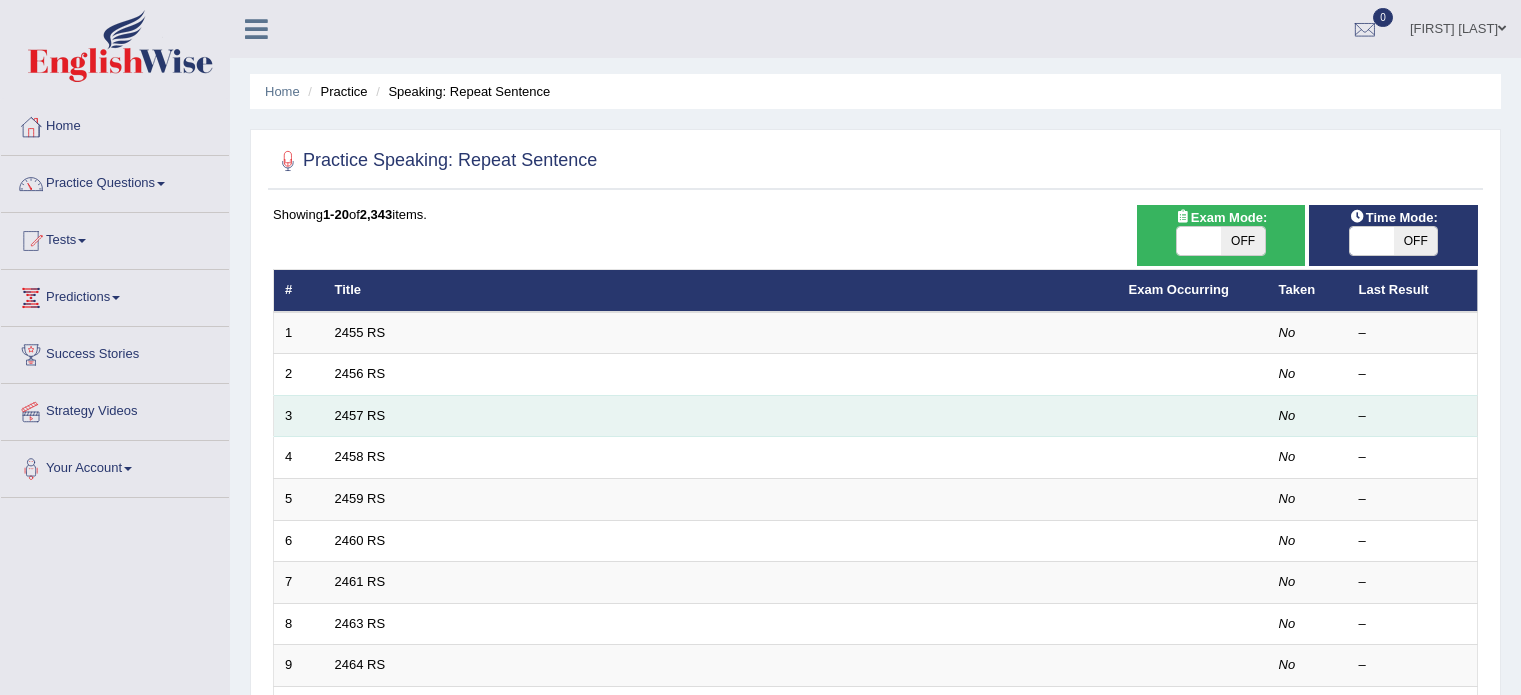scroll, scrollTop: 0, scrollLeft: 0, axis: both 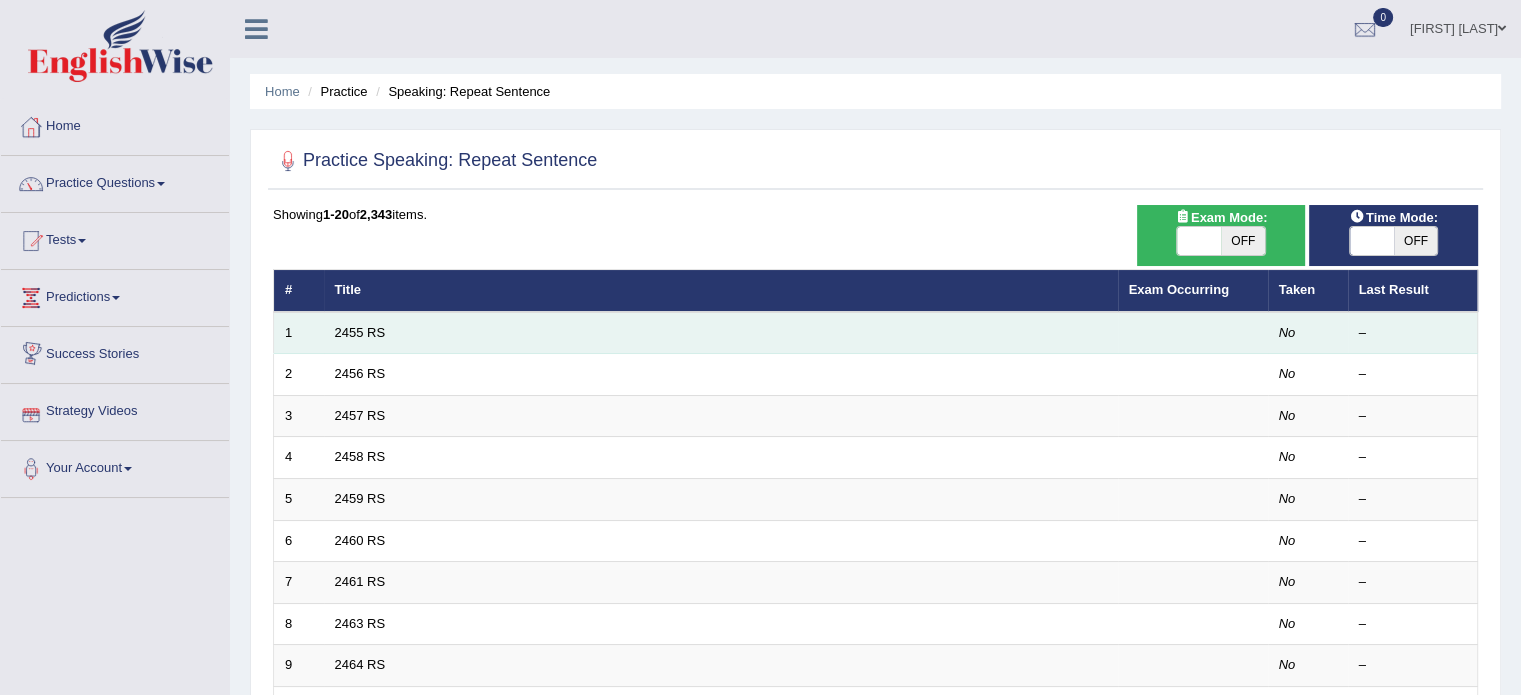 click on "2455 RS" at bounding box center [721, 333] 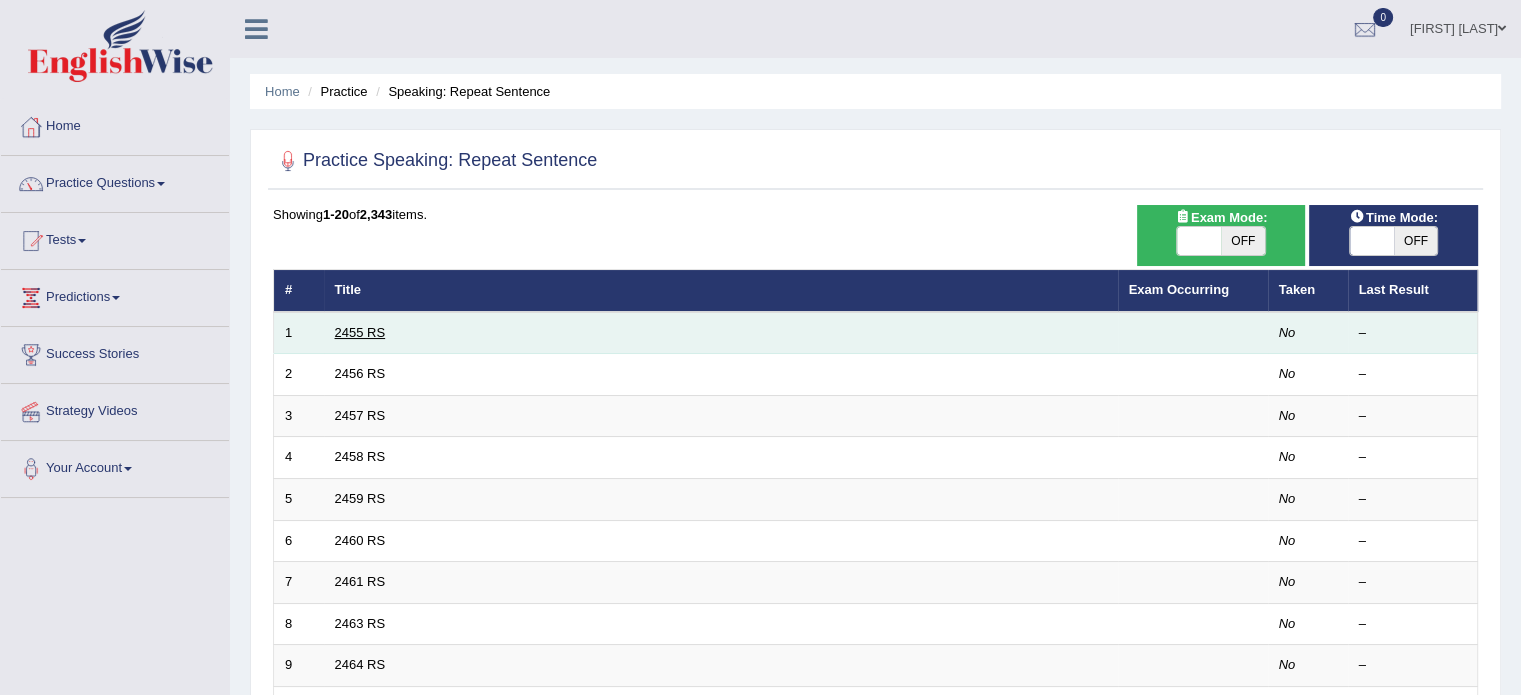 click on "2455 RS" at bounding box center (360, 332) 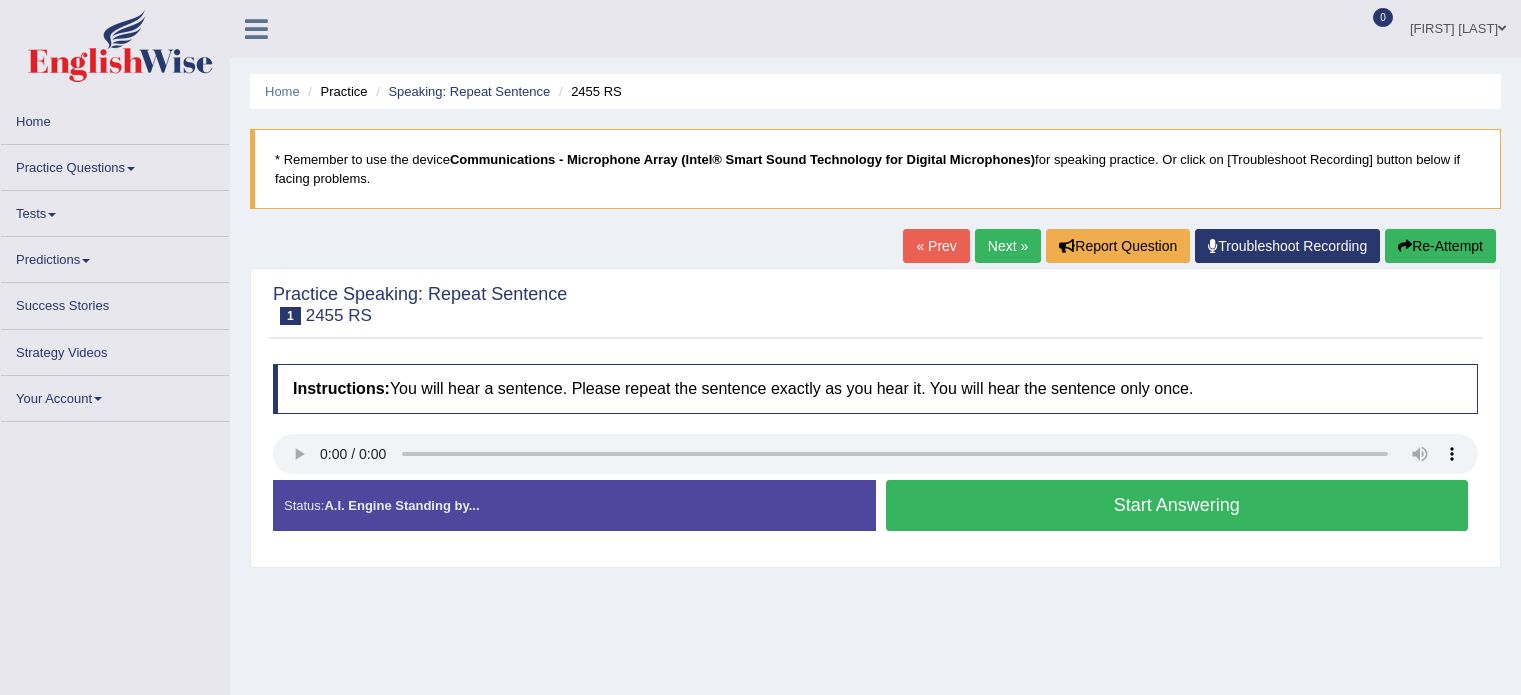 scroll, scrollTop: 0, scrollLeft: 0, axis: both 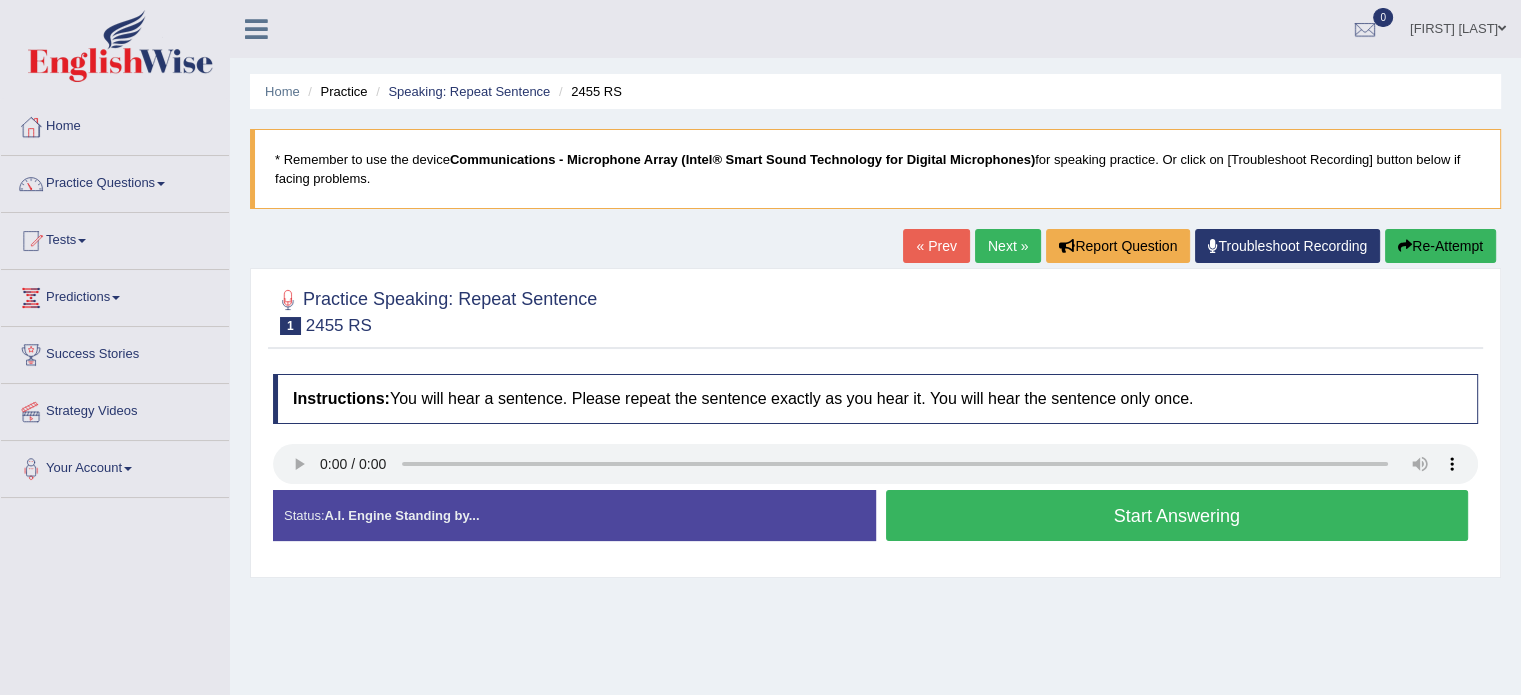 click on "Start Answering" at bounding box center [1177, 515] 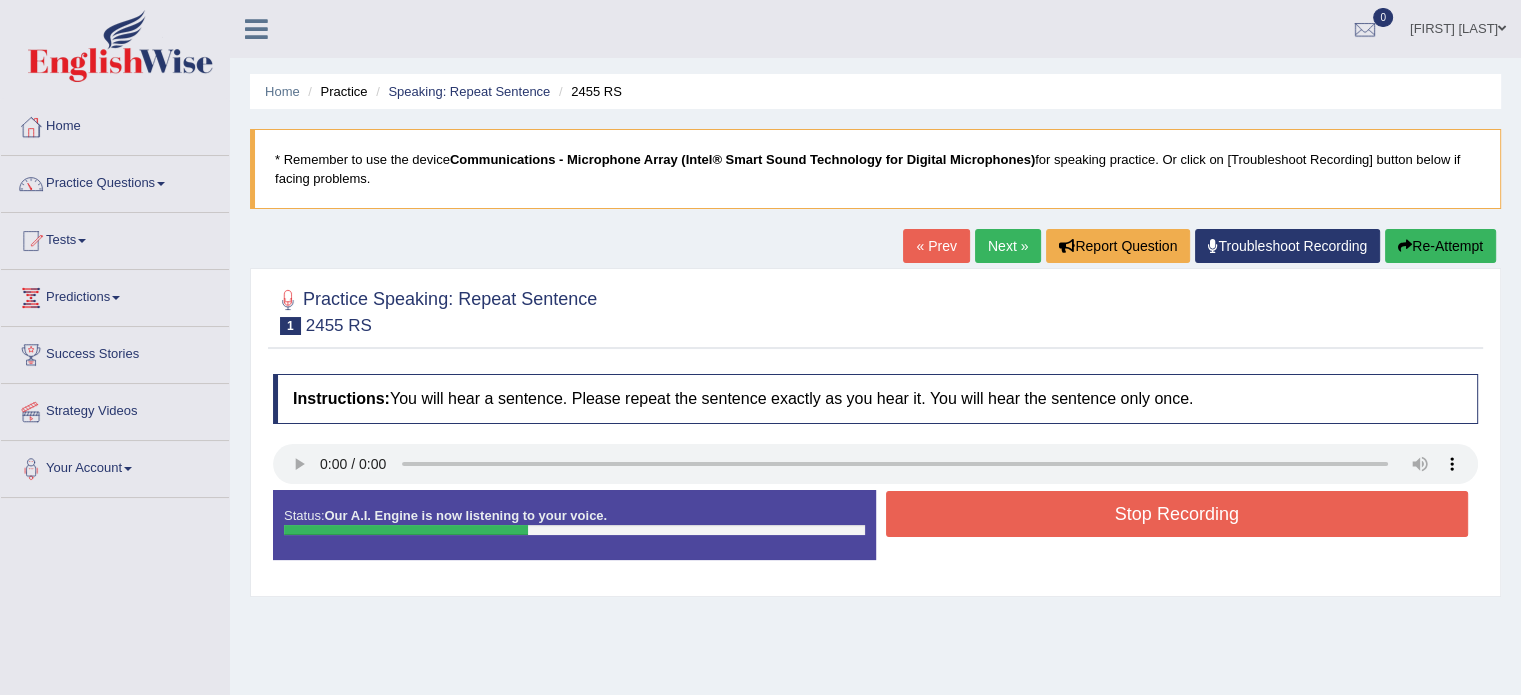 click on "Stop Recording" at bounding box center (1177, 514) 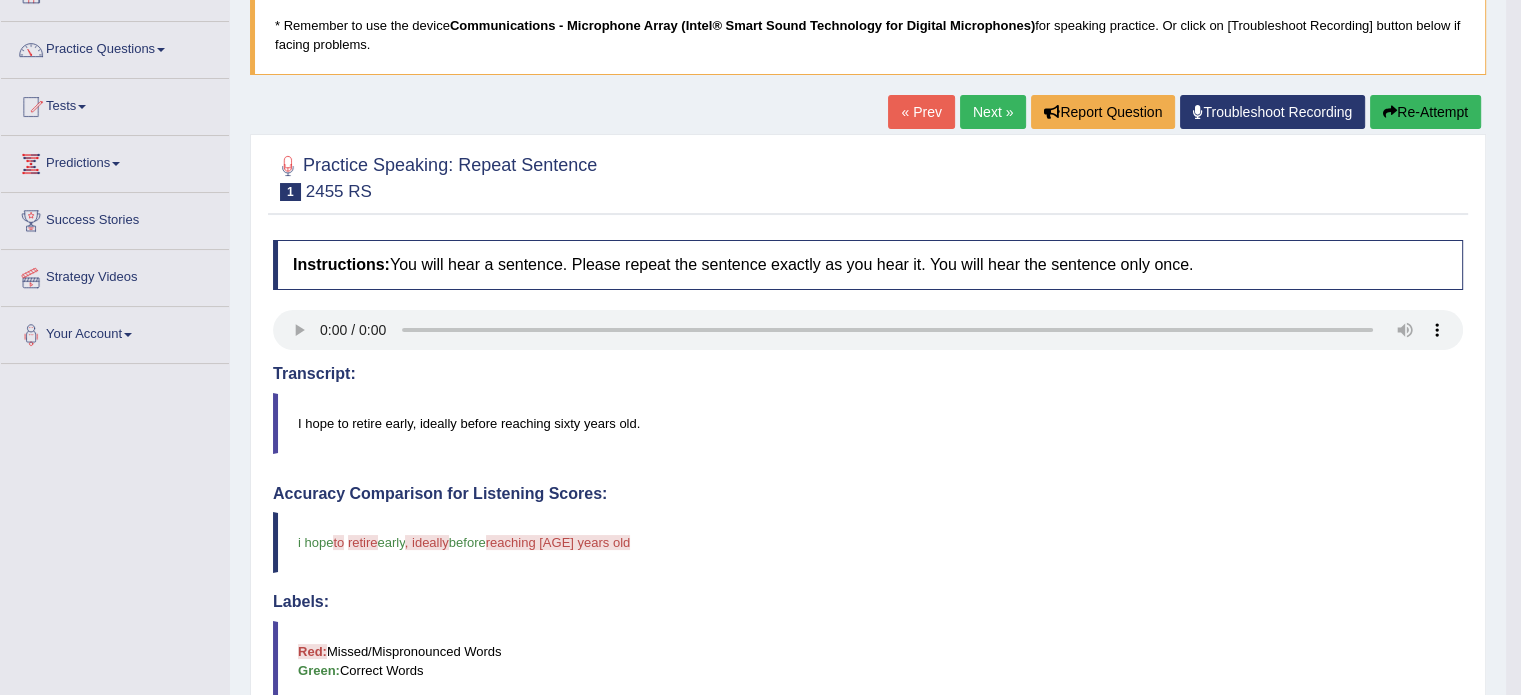 scroll, scrollTop: 0, scrollLeft: 0, axis: both 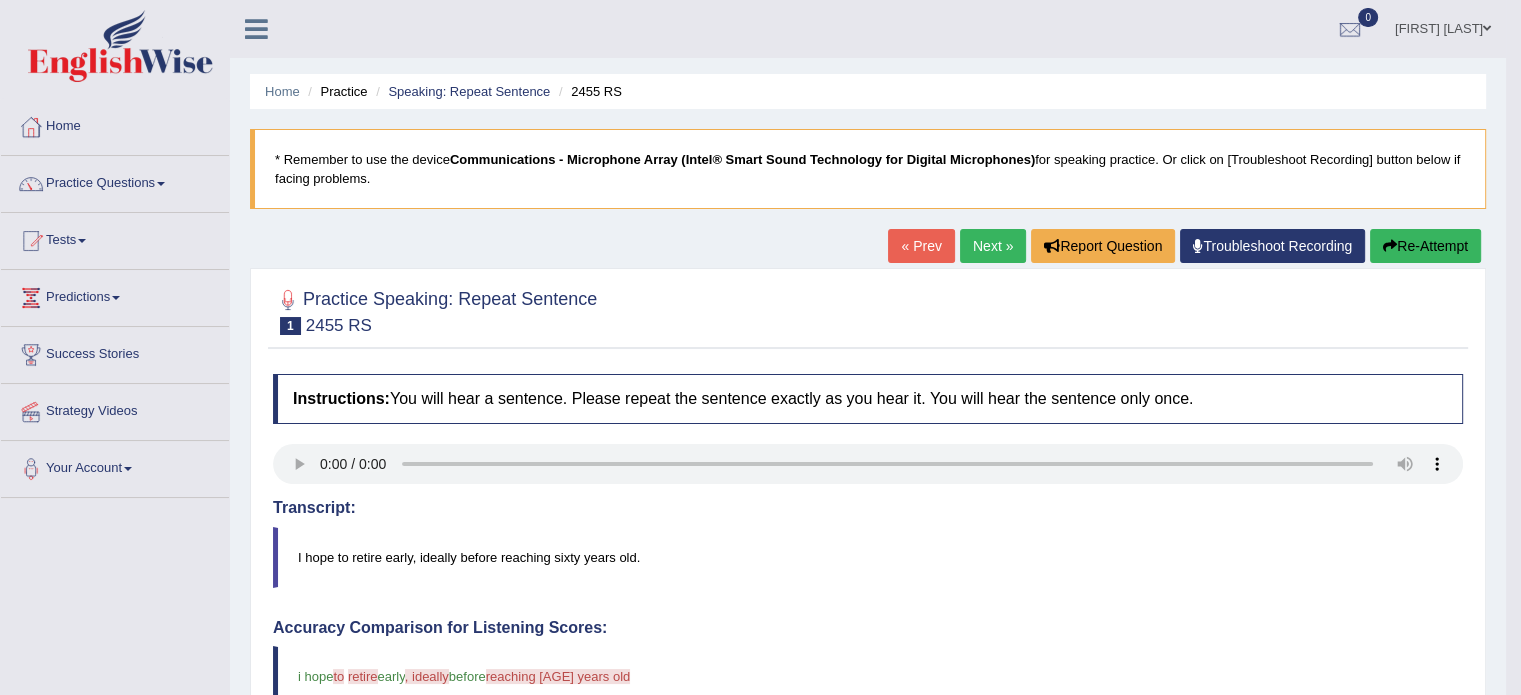 click on "Next »" at bounding box center (993, 246) 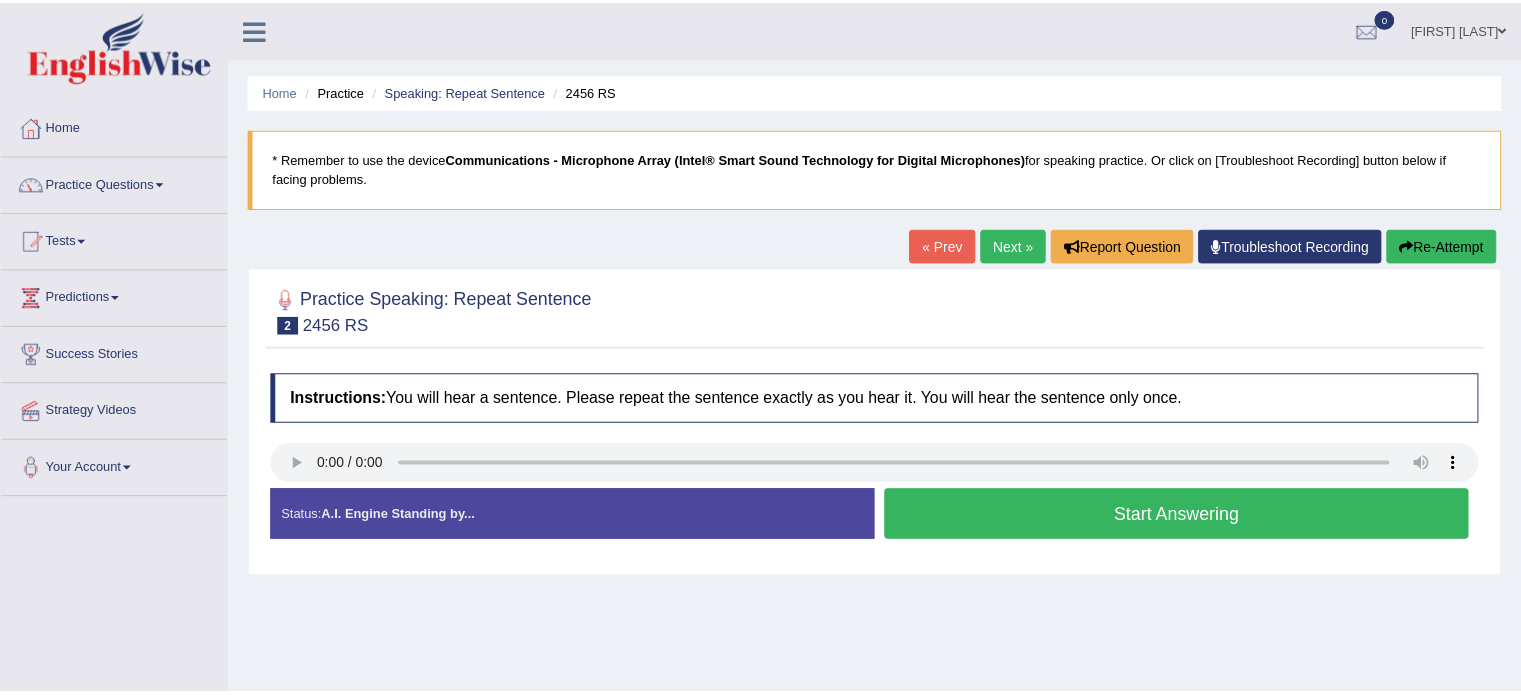scroll, scrollTop: 0, scrollLeft: 0, axis: both 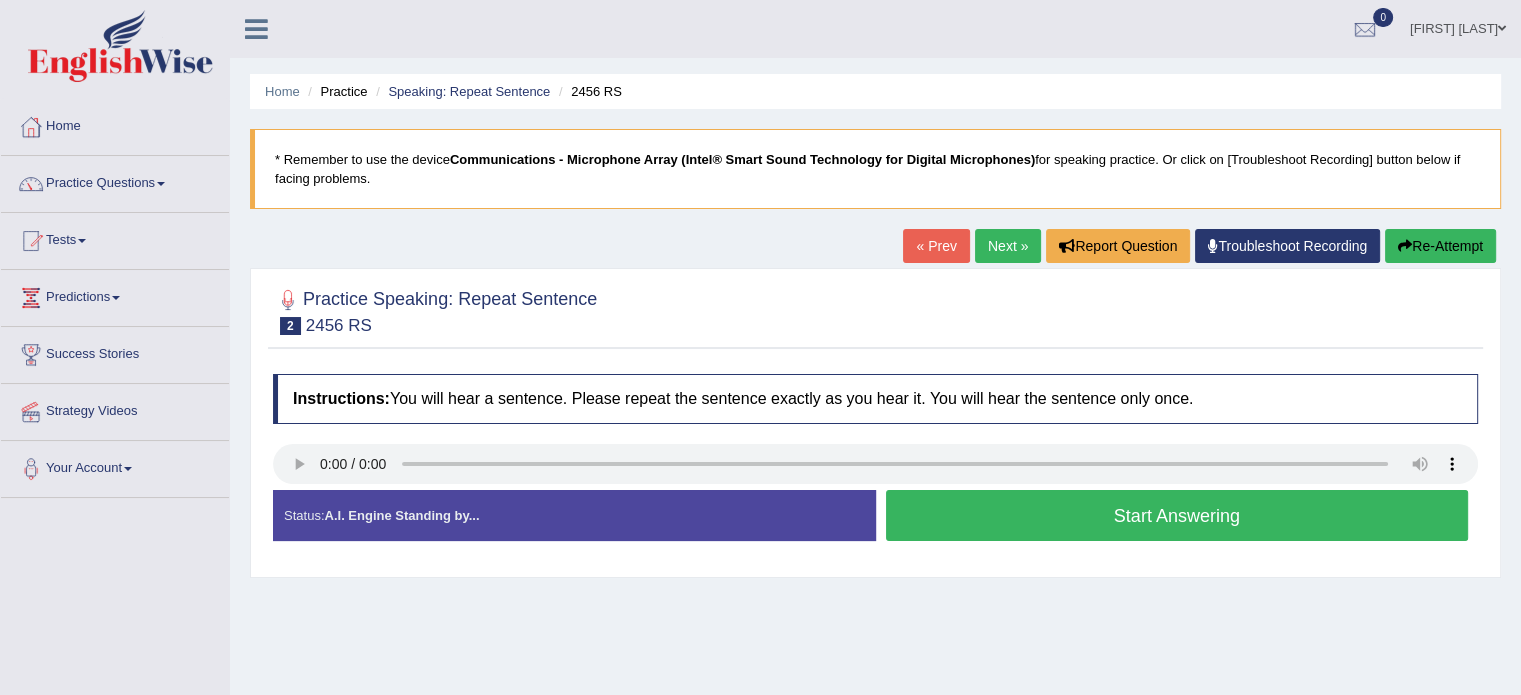 click on "Status:  A.I. Engine Standing by..." at bounding box center [574, 515] 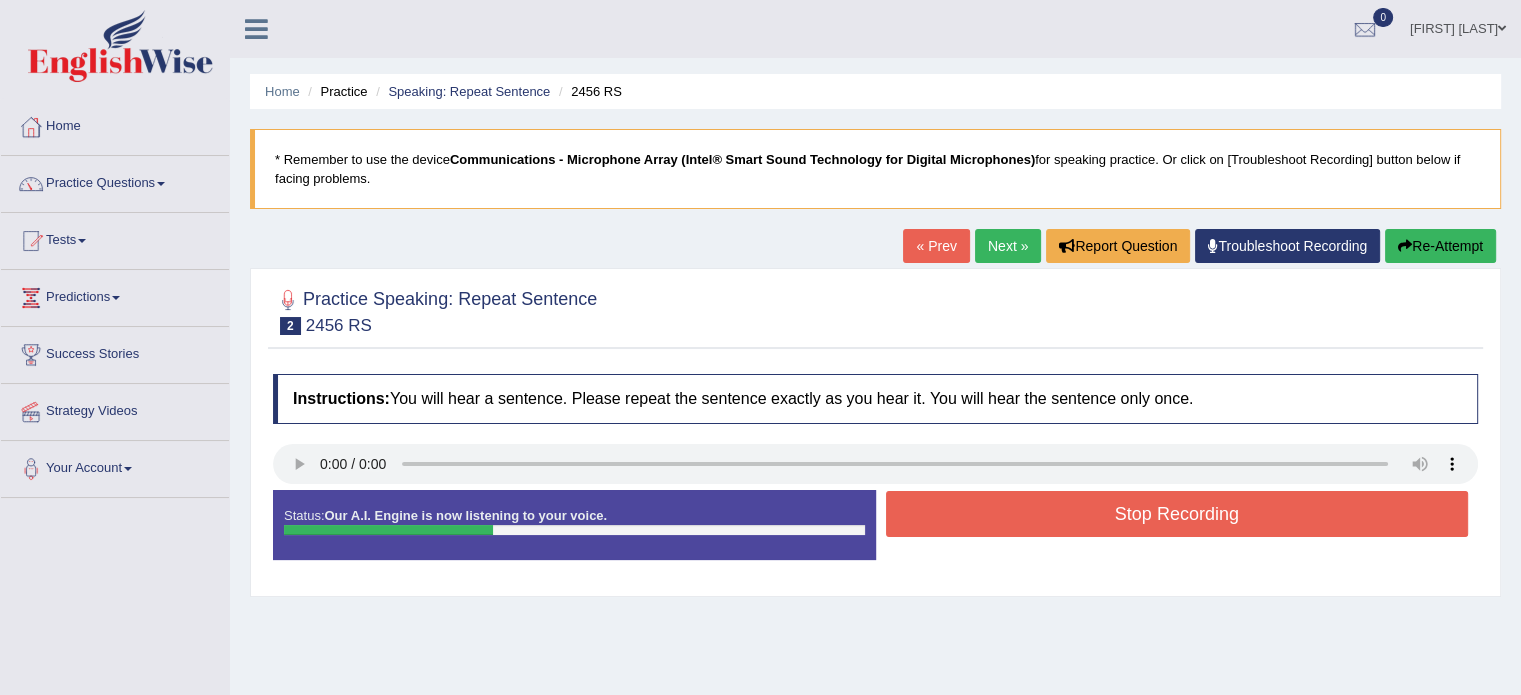 click on "Stop Recording" at bounding box center [1177, 514] 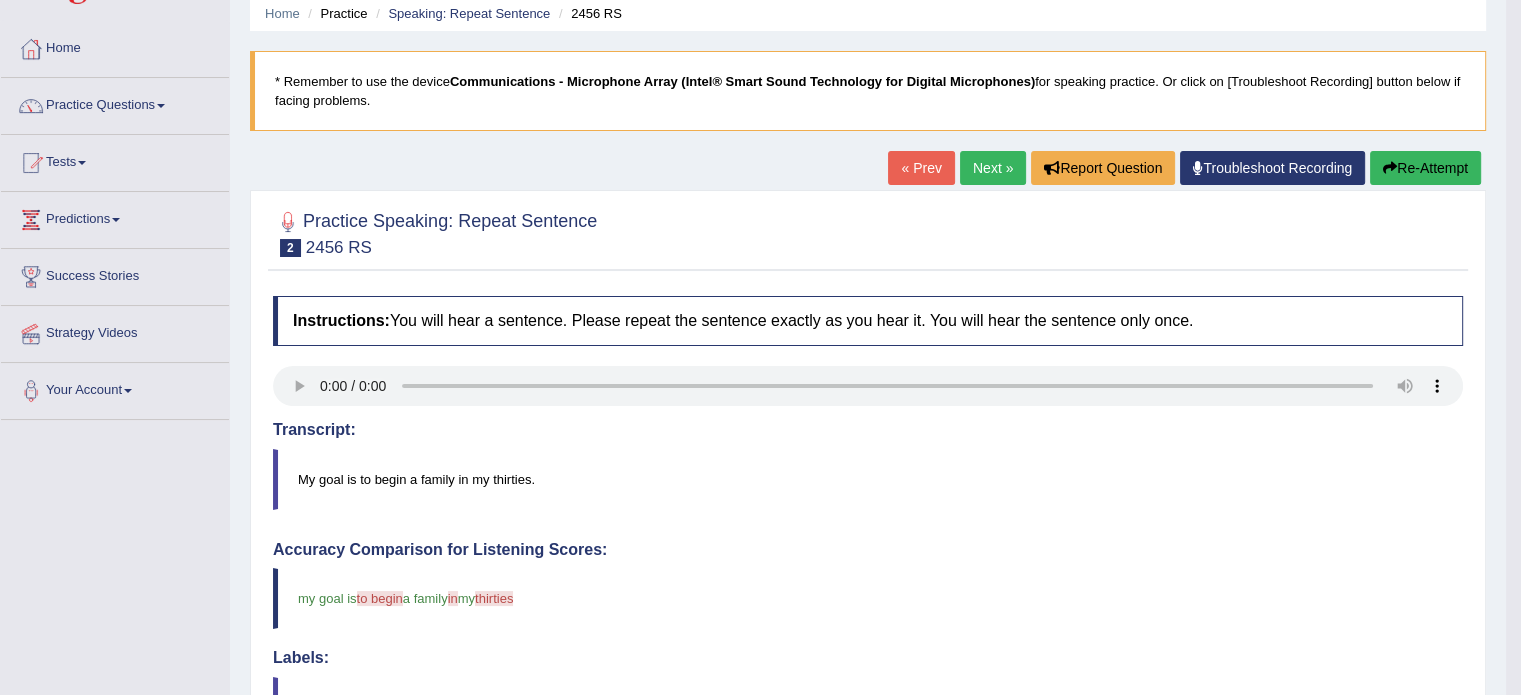 scroll, scrollTop: 0, scrollLeft: 0, axis: both 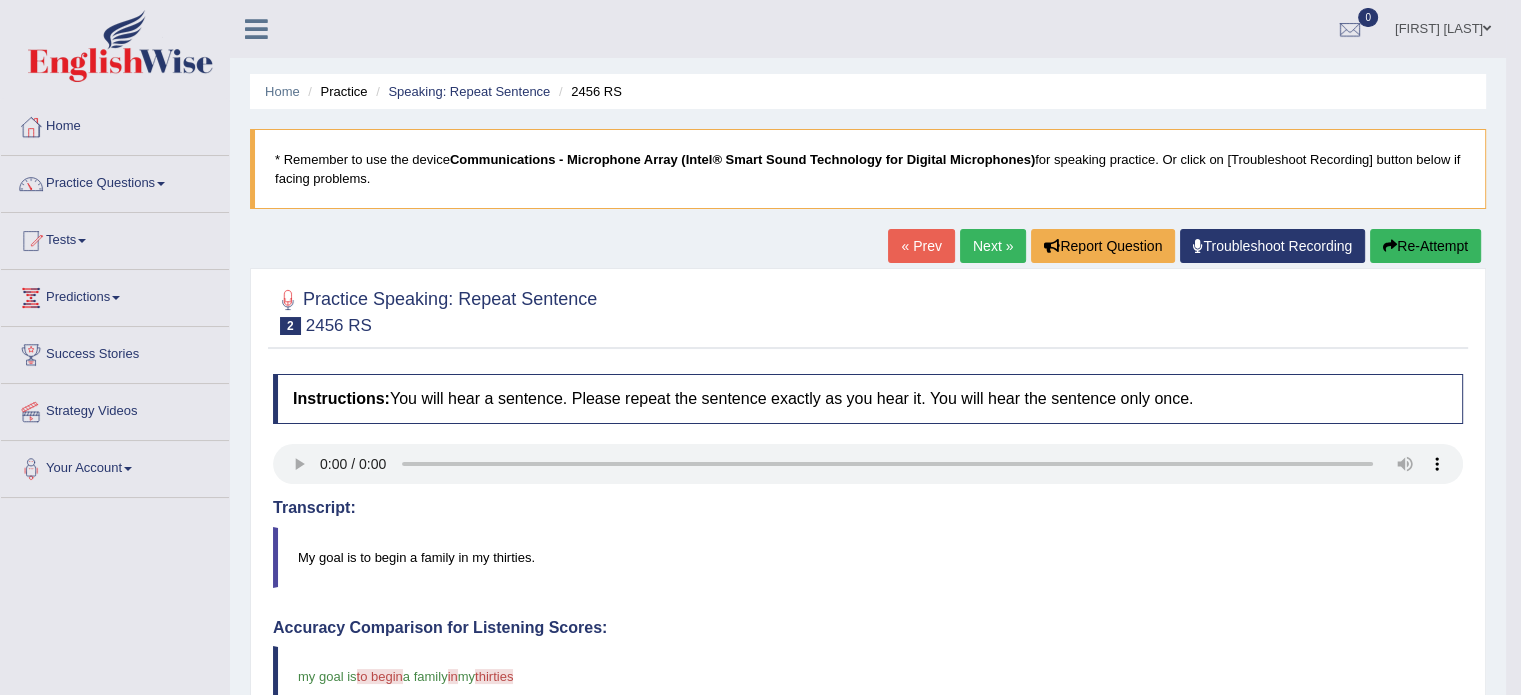 click on "Next »" at bounding box center [993, 246] 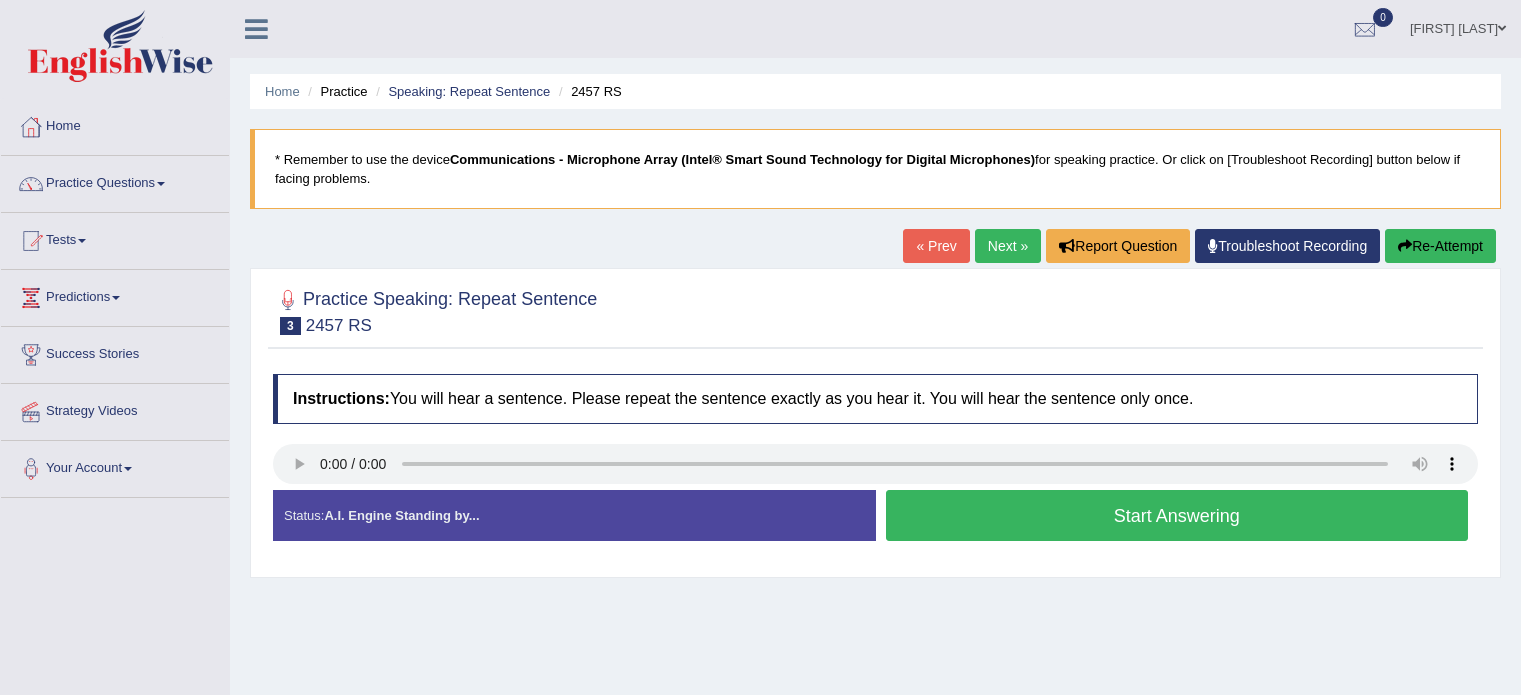 scroll, scrollTop: 0, scrollLeft: 0, axis: both 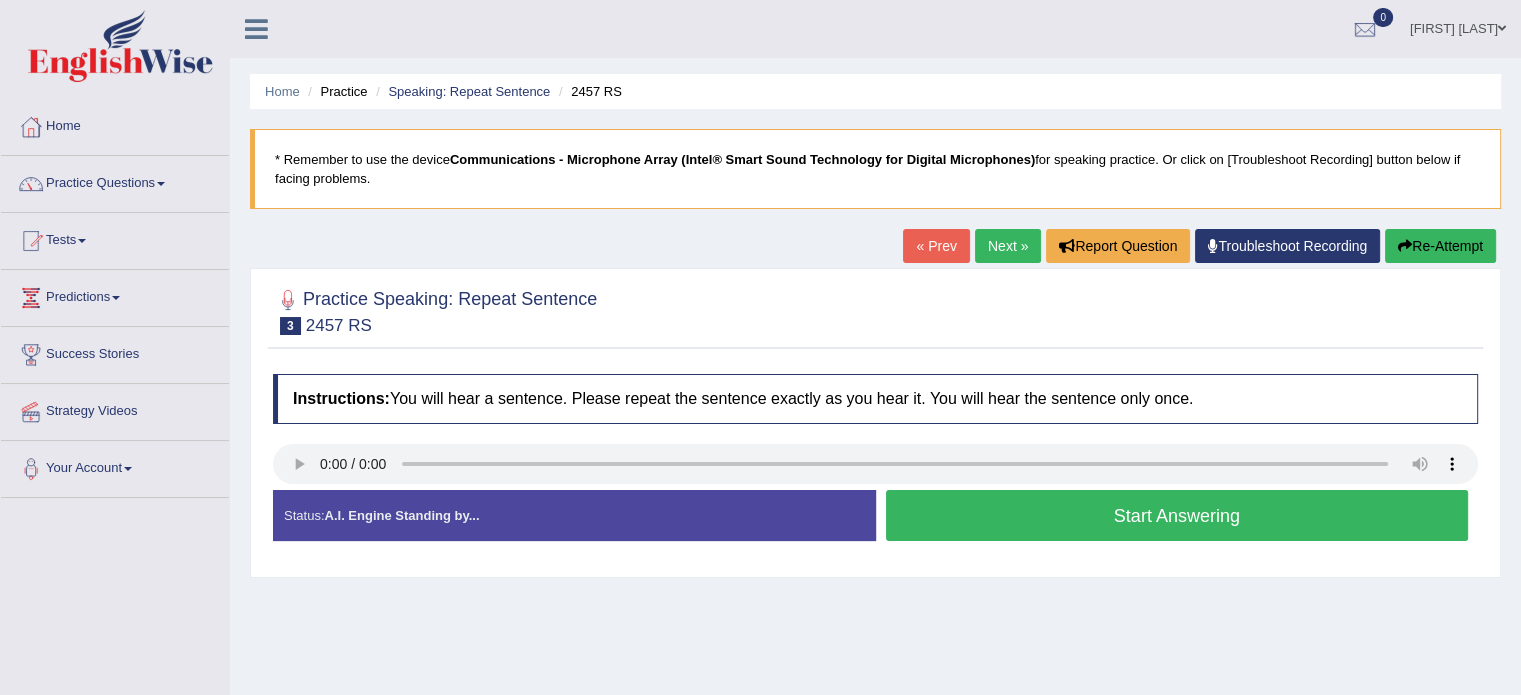 click on "Start Answering" at bounding box center [1177, 515] 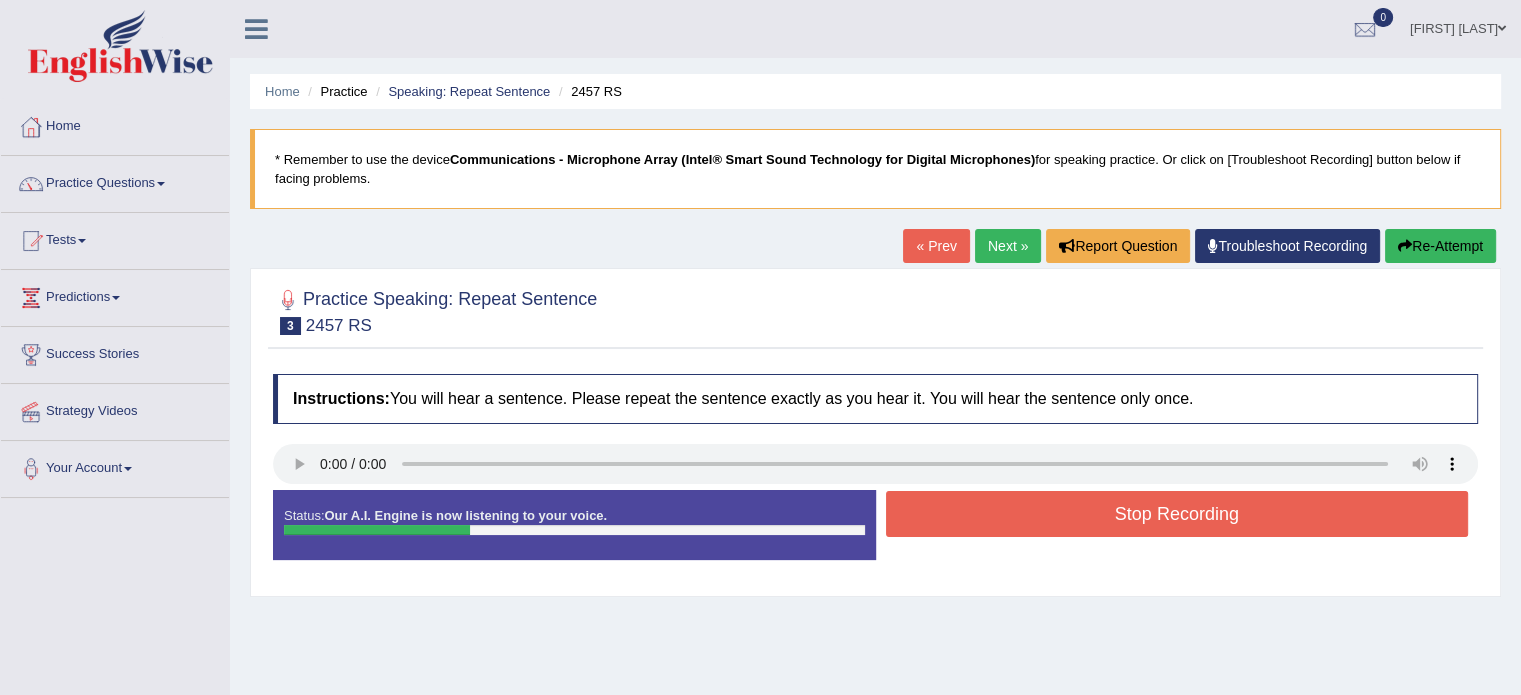 click on "Stop Recording" at bounding box center [1177, 514] 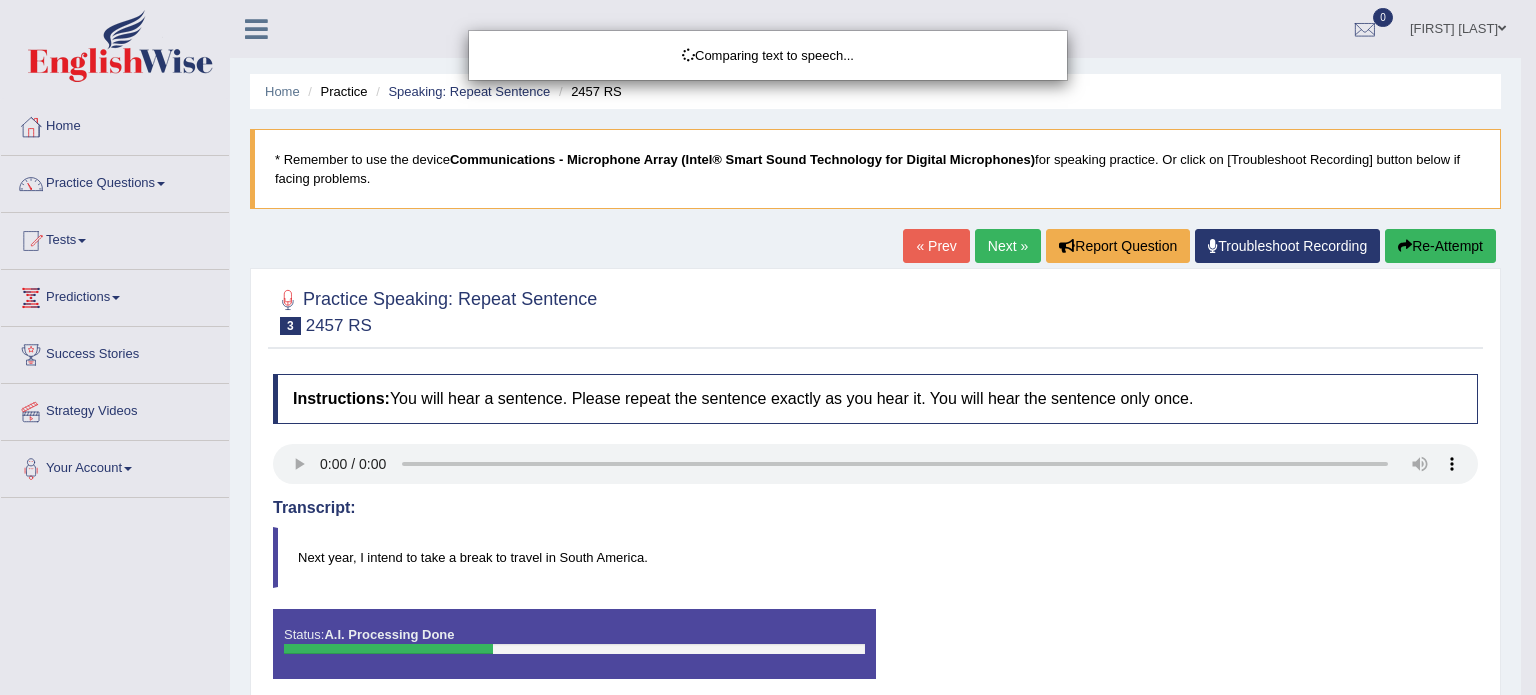 scroll, scrollTop: 117, scrollLeft: 0, axis: vertical 